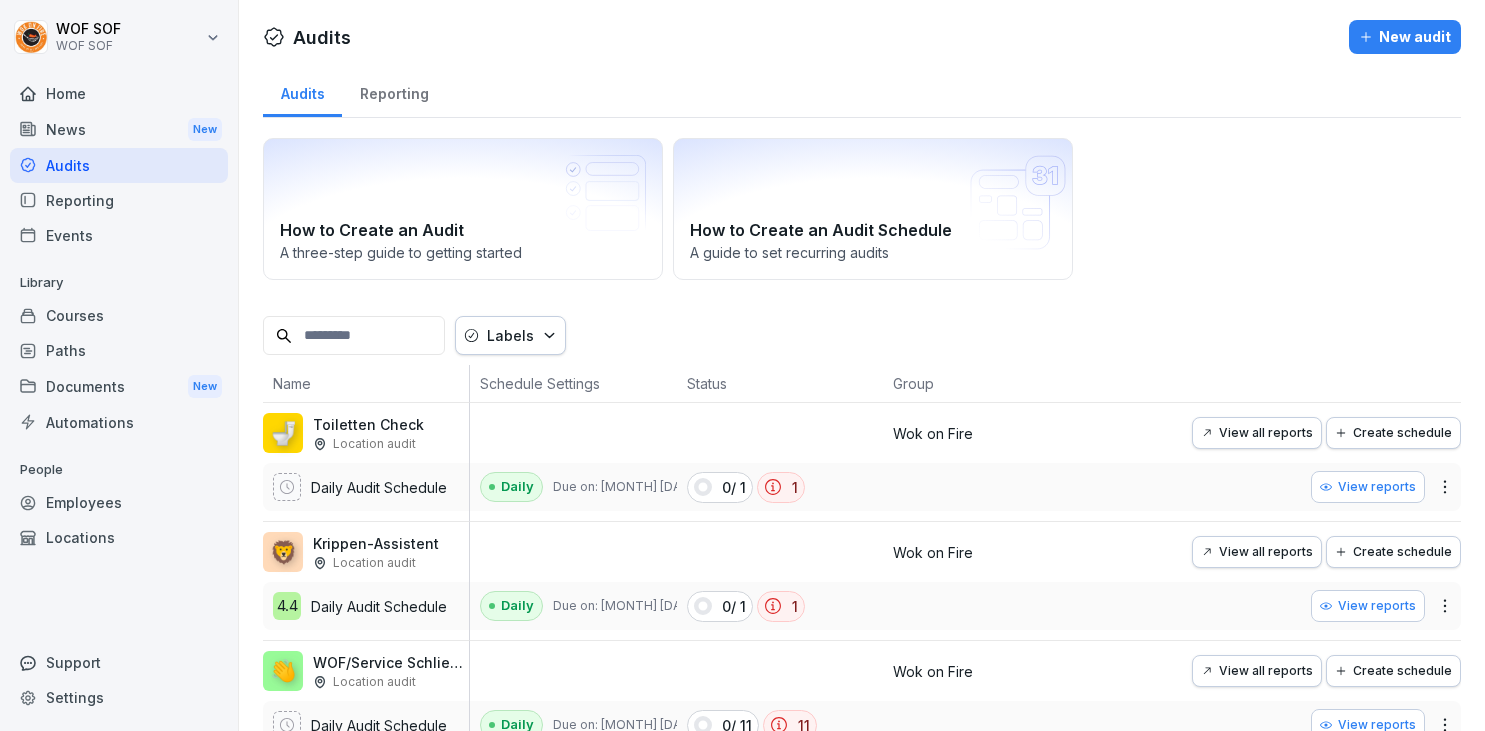 scroll, scrollTop: 0, scrollLeft: 0, axis: both 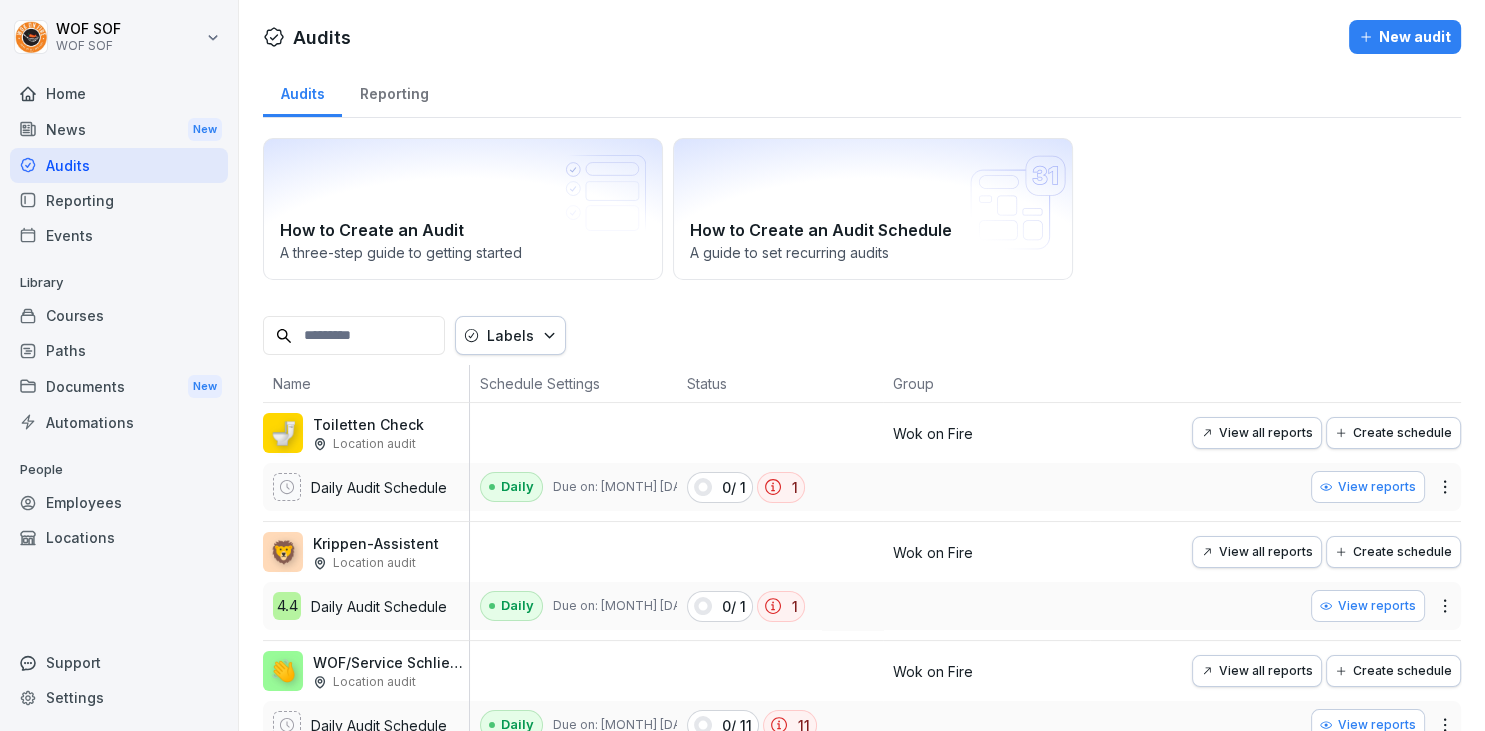 click on "Courses" at bounding box center [119, 315] 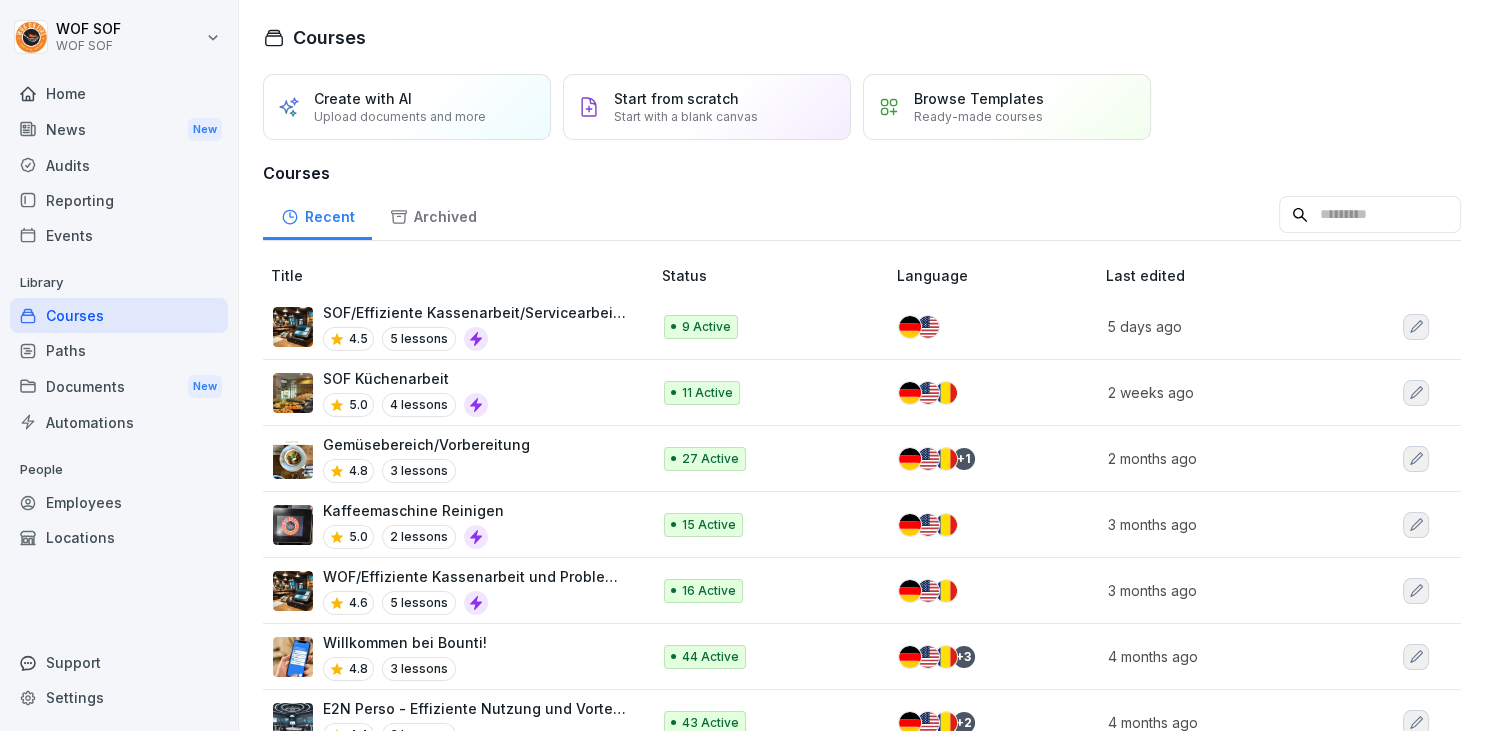click on "SOF/Effiziente Kassenarbeit/Servicearbeit und Problemlösungen" at bounding box center [476, 312] 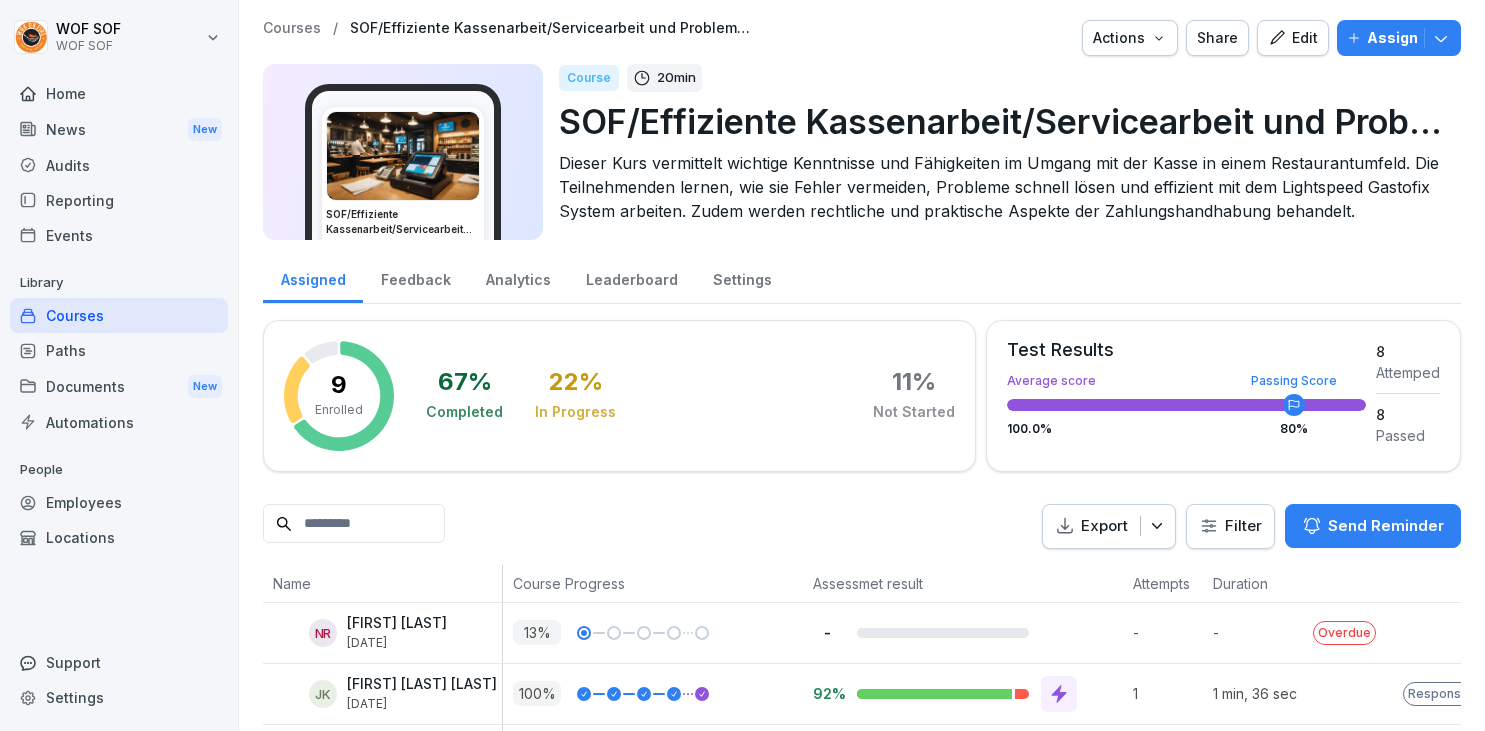 scroll, scrollTop: 0, scrollLeft: 0, axis: both 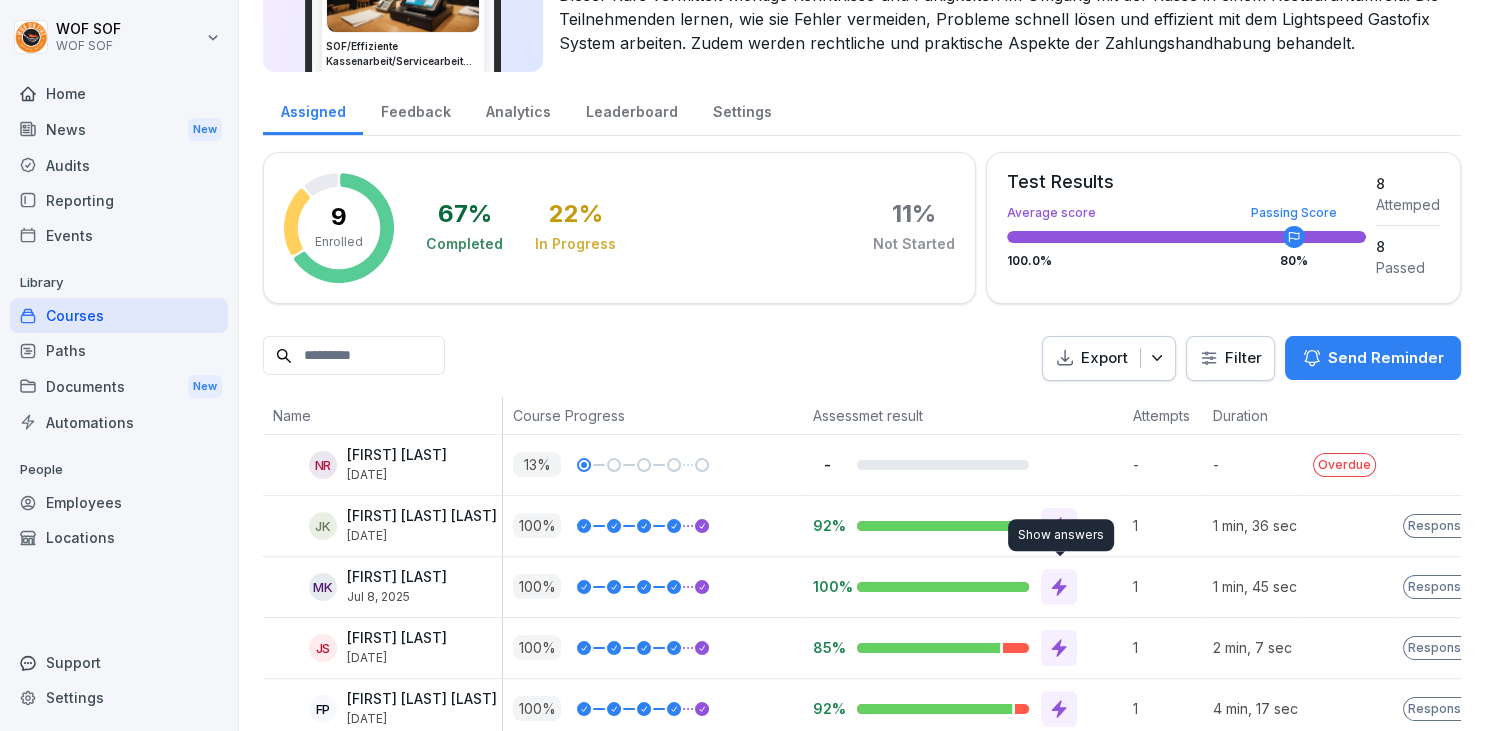 click at bounding box center [1059, 587] 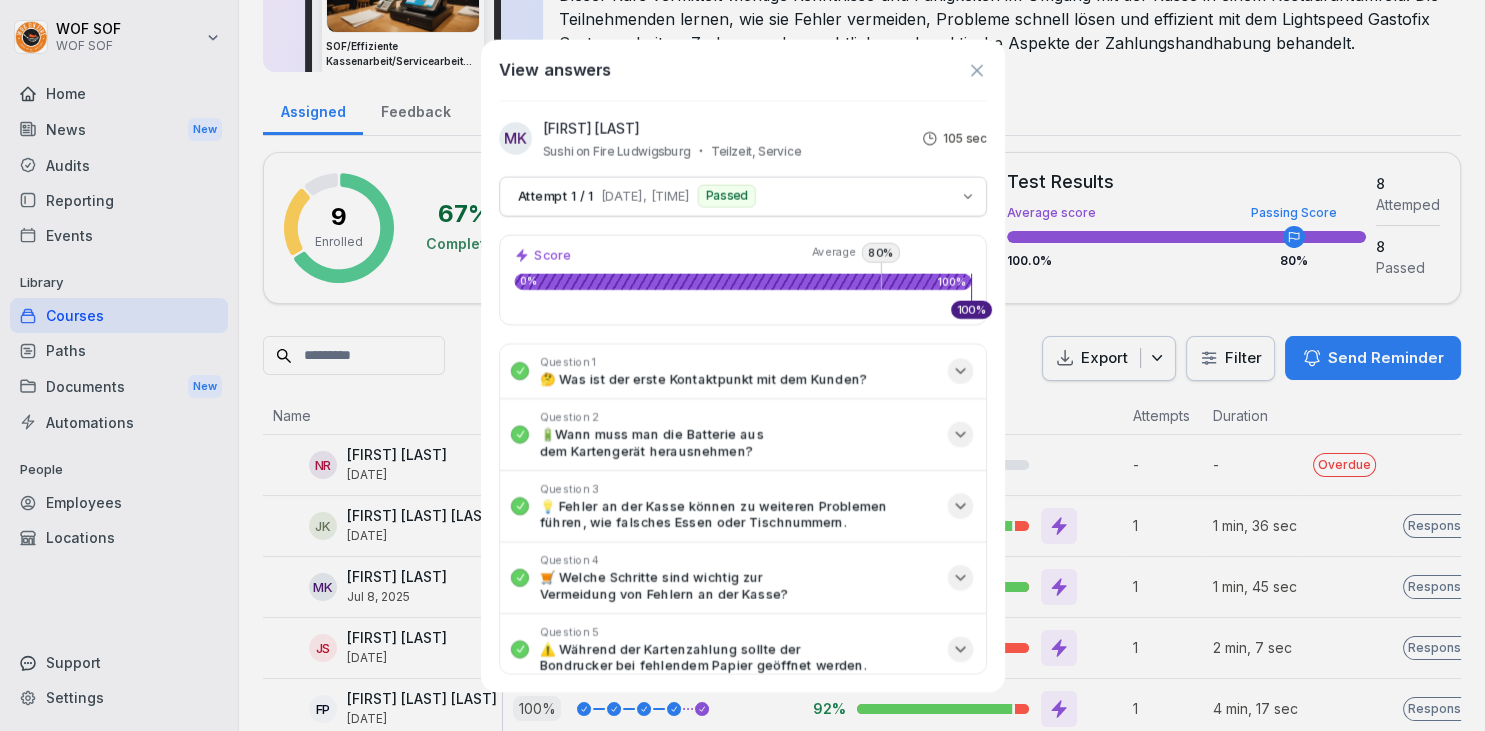 scroll, scrollTop: 168, scrollLeft: 0, axis: vertical 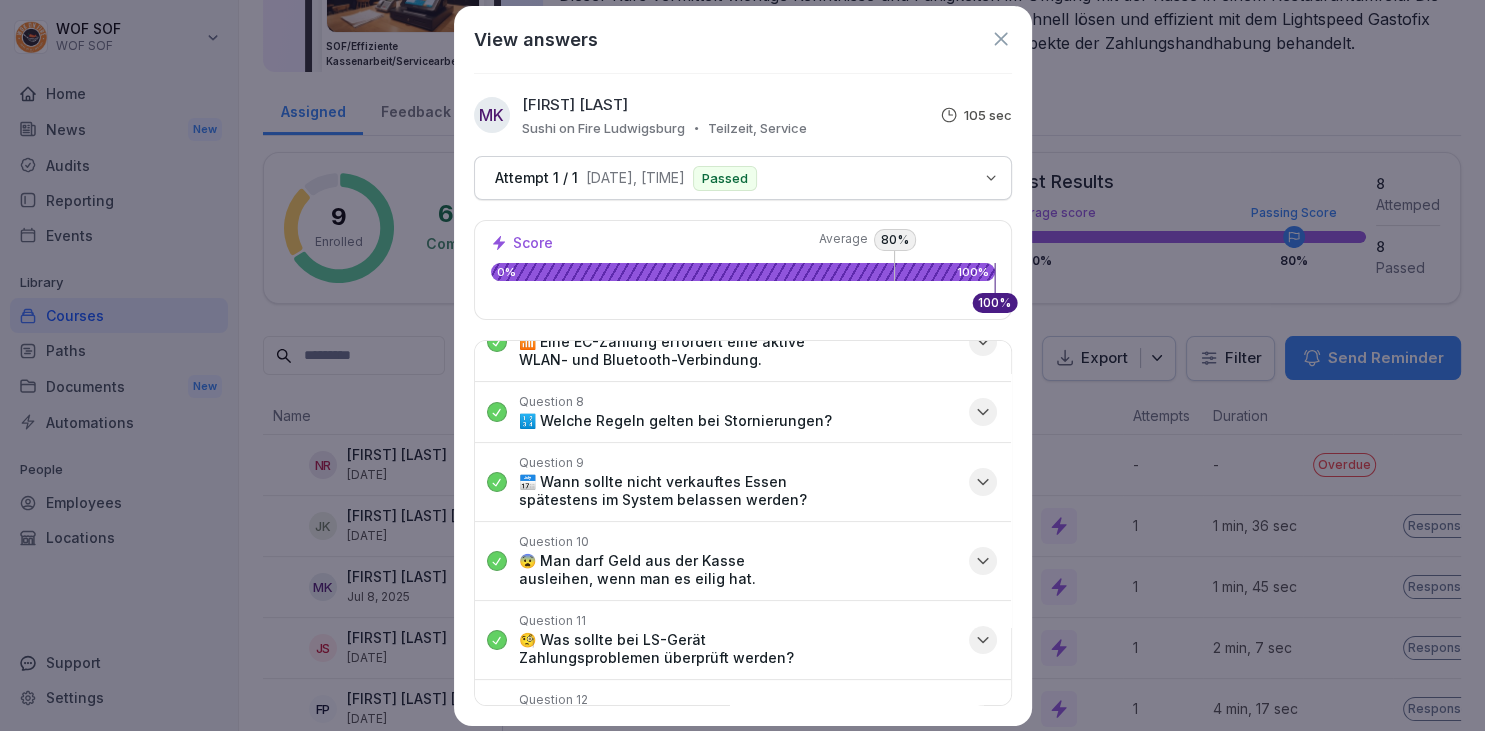 click on "Attempt 1 / 1 [DATE], [TIME] Passed" at bounding box center (743, 178) 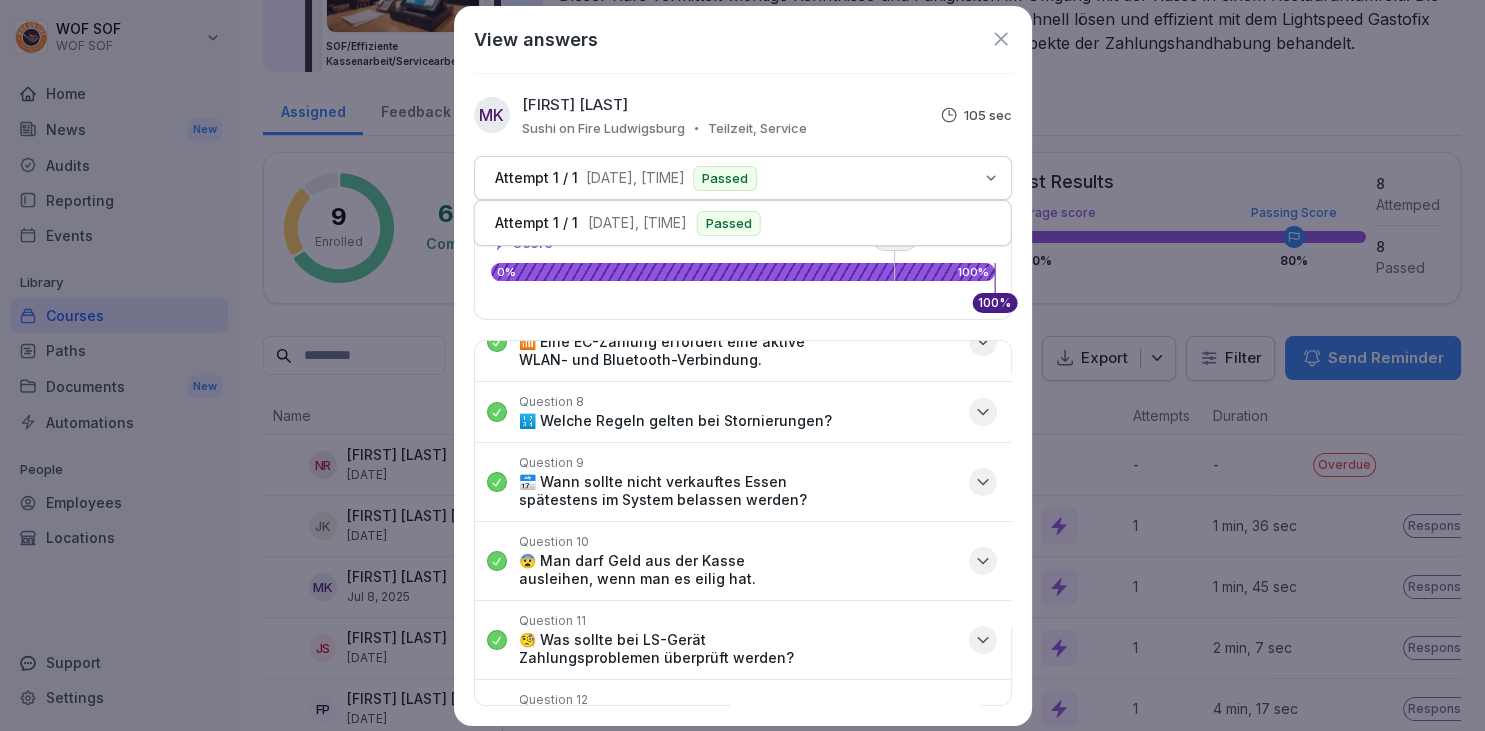 click on "Attempt 1 / 1 [DATE], [TIME] Passed" at bounding box center [743, 178] 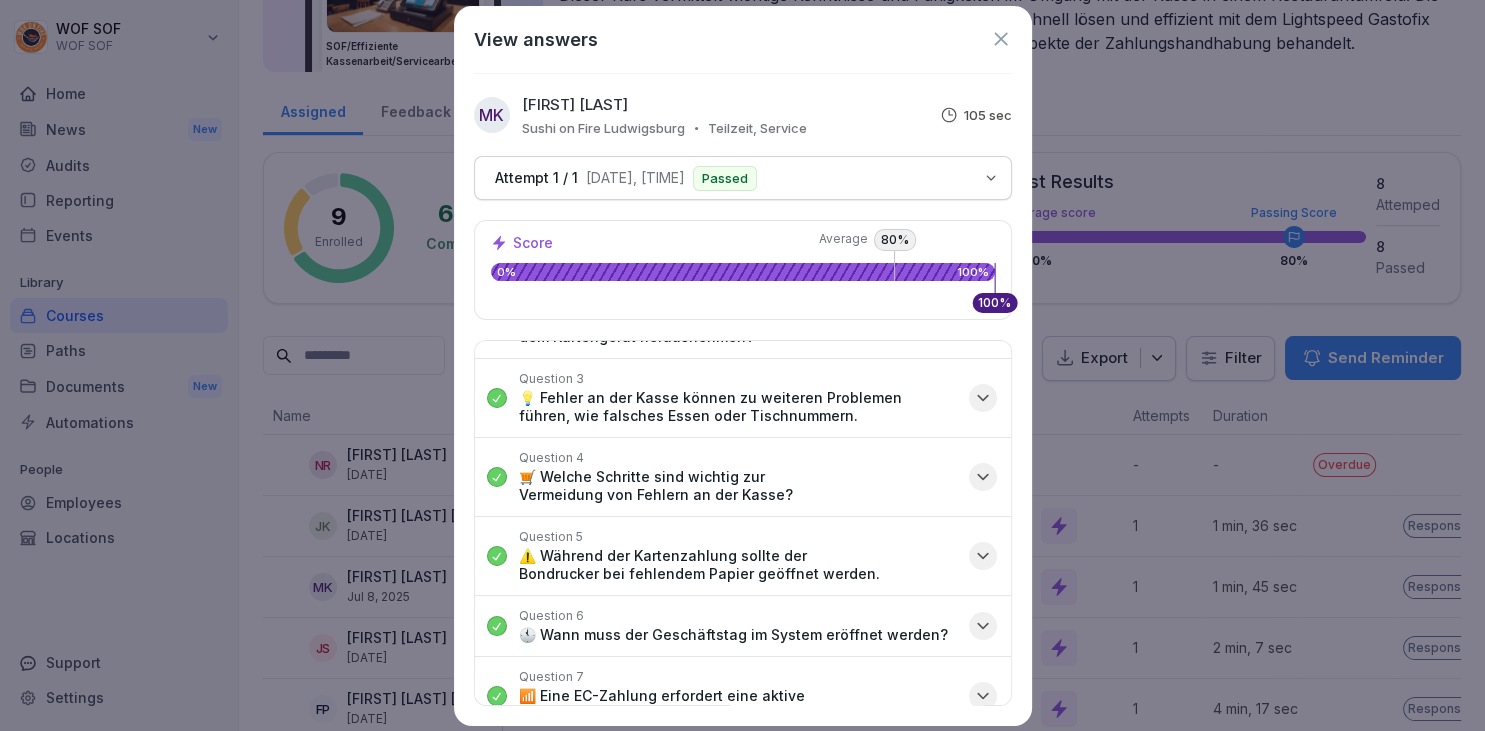 scroll, scrollTop: 0, scrollLeft: 0, axis: both 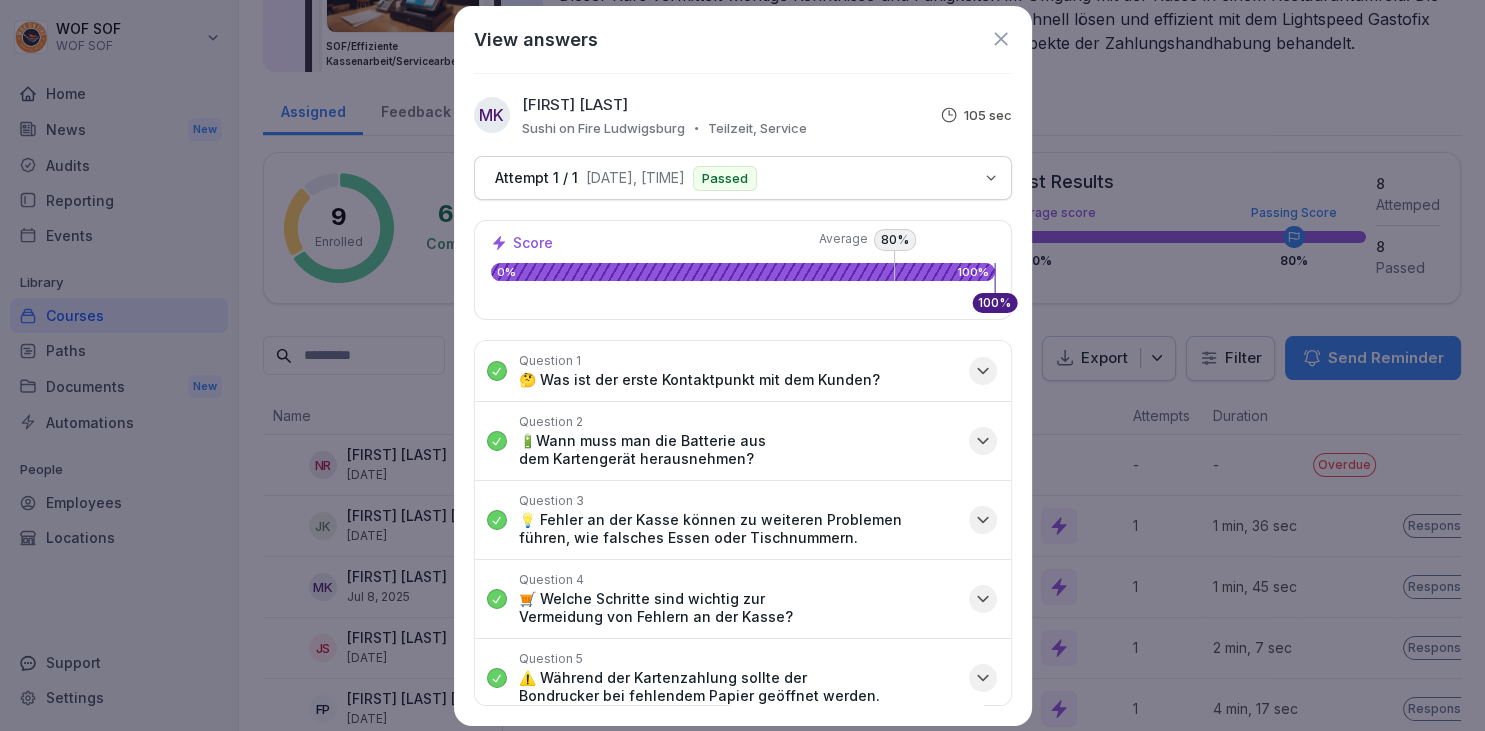 click on "Question 1 🤔 Was ist der erste Kontaktpunkt mit dem Kunden?" at bounding box center (699, 371) 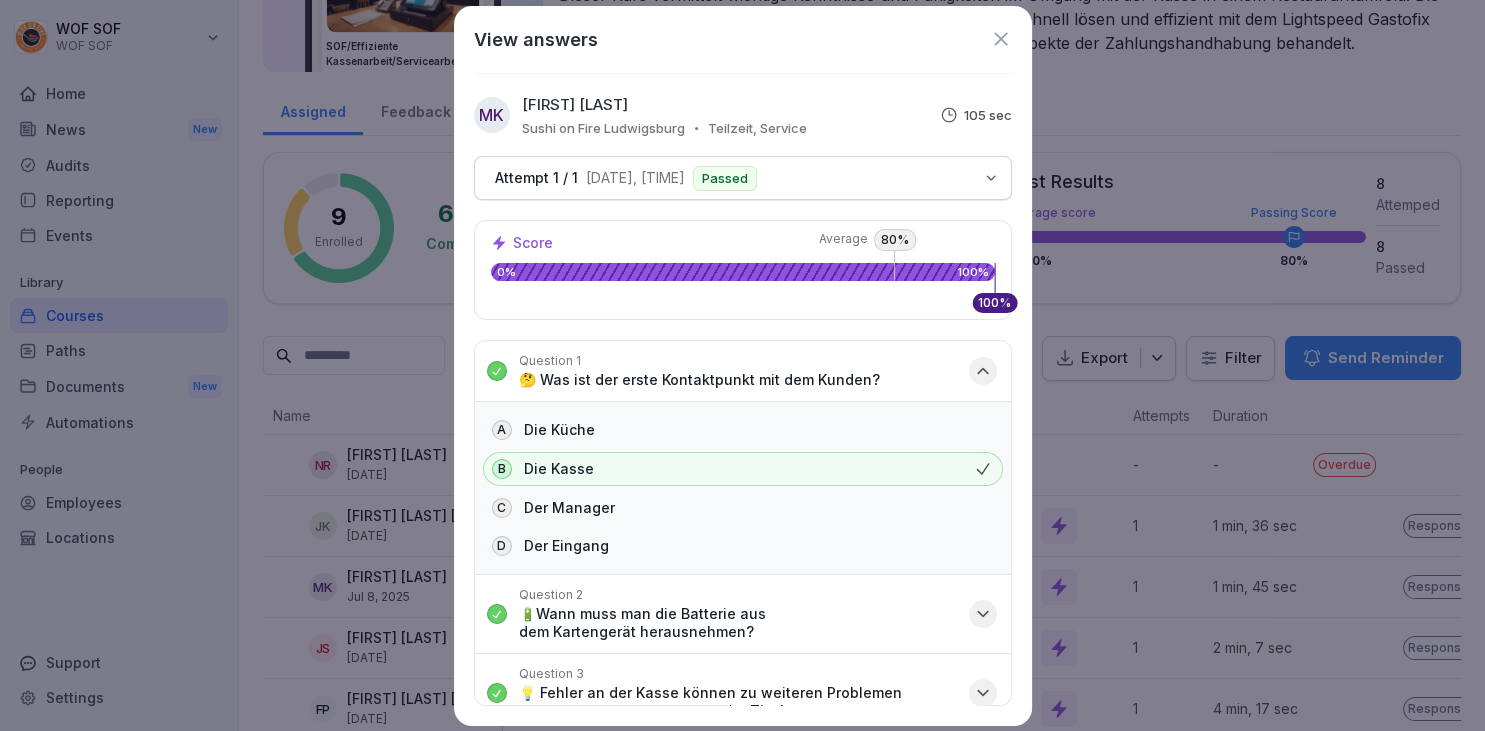 click on "Question 1 🤔 Was ist der erste Kontaktpunkt mit dem Kunden?" at bounding box center [699, 371] 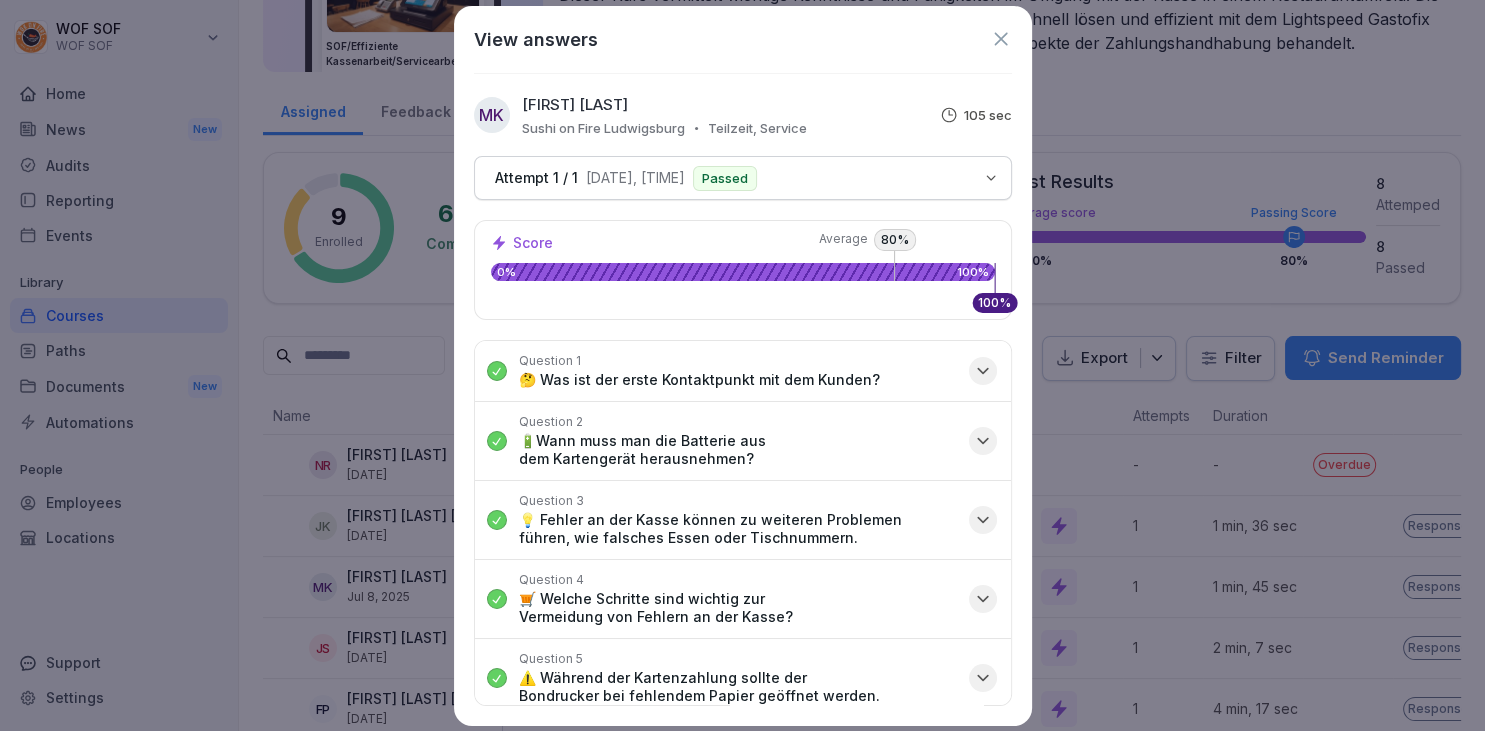 click on "🔋Wann muss man die Batterie aus dem Kartengerät herausnehmen?" at bounding box center [738, 450] 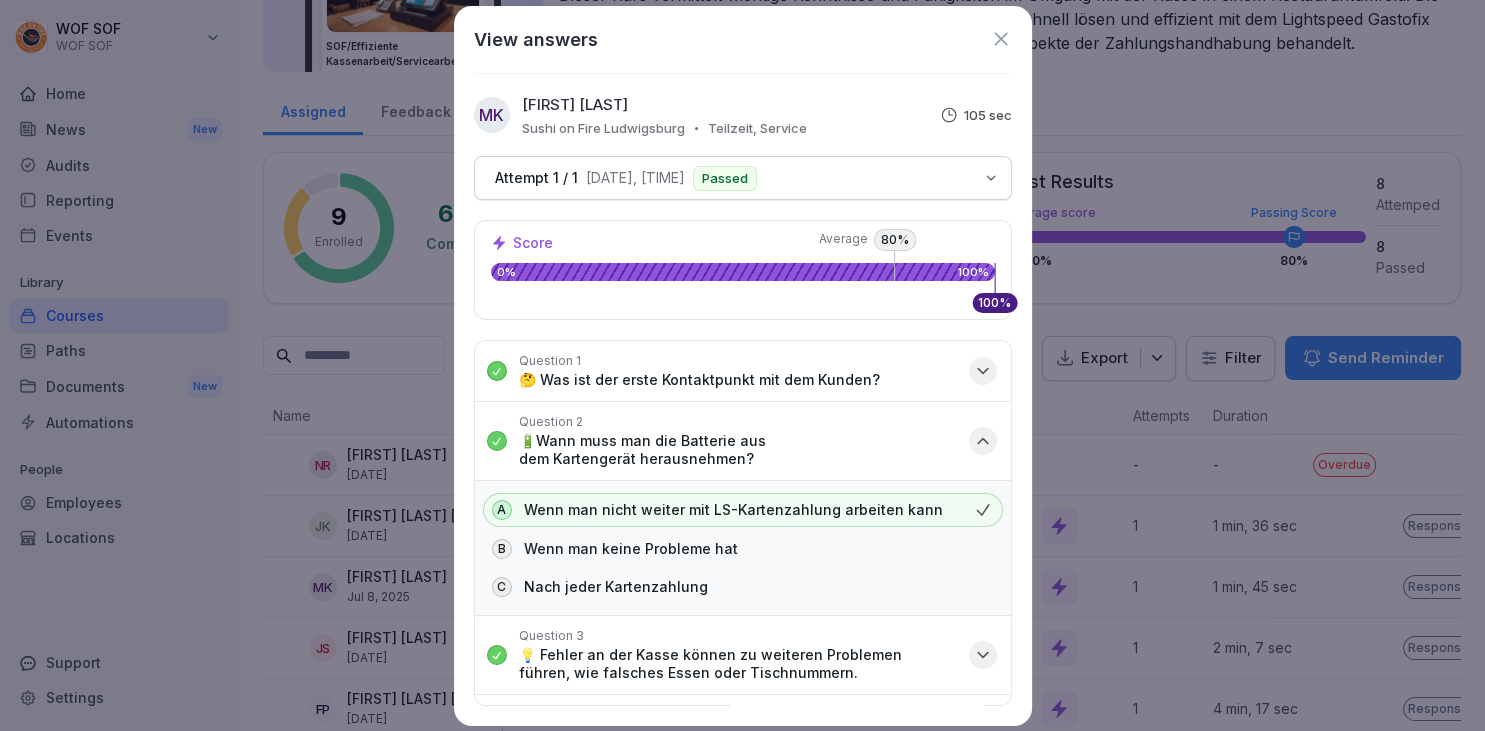 click on "🔋Wann muss man die Batterie aus dem Kartengerät herausnehmen?" at bounding box center [738, 450] 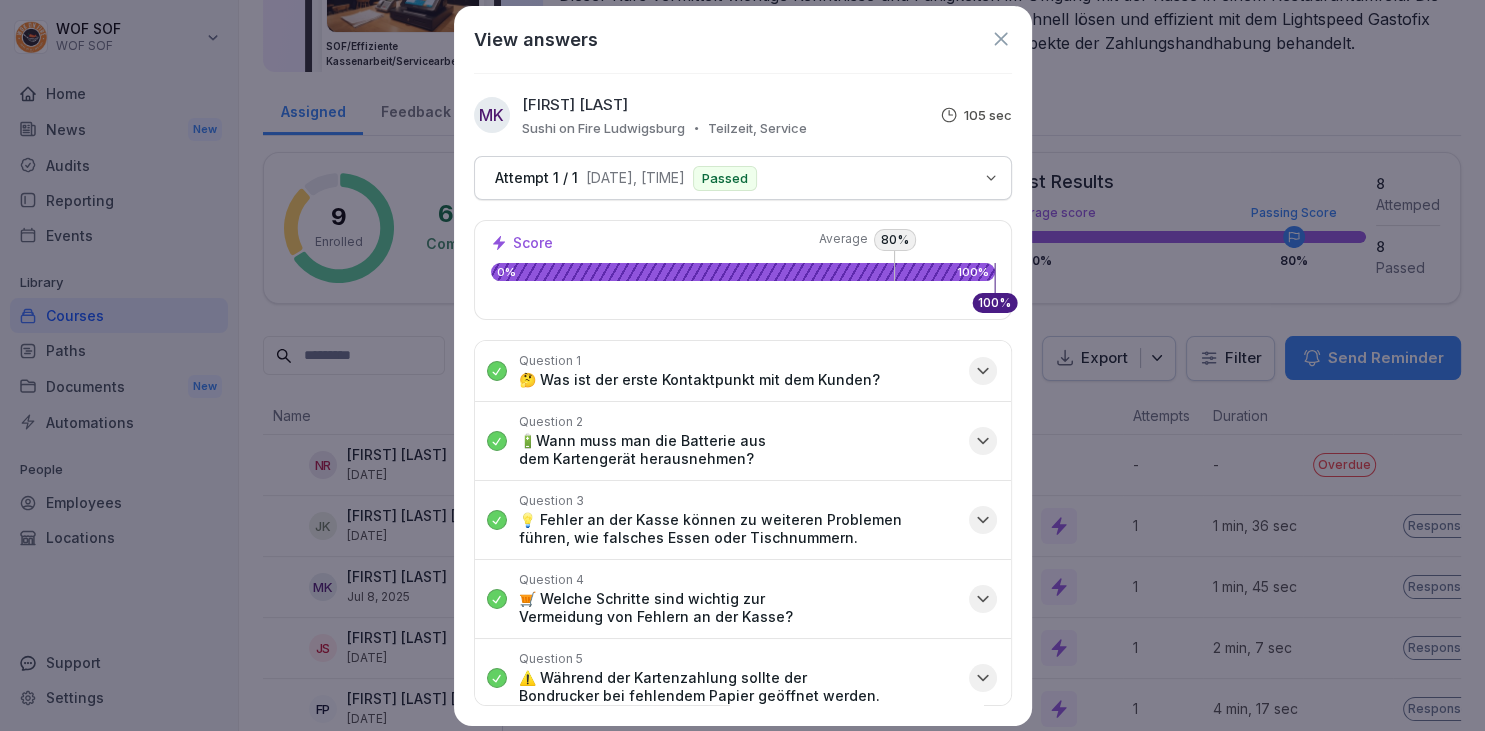 click 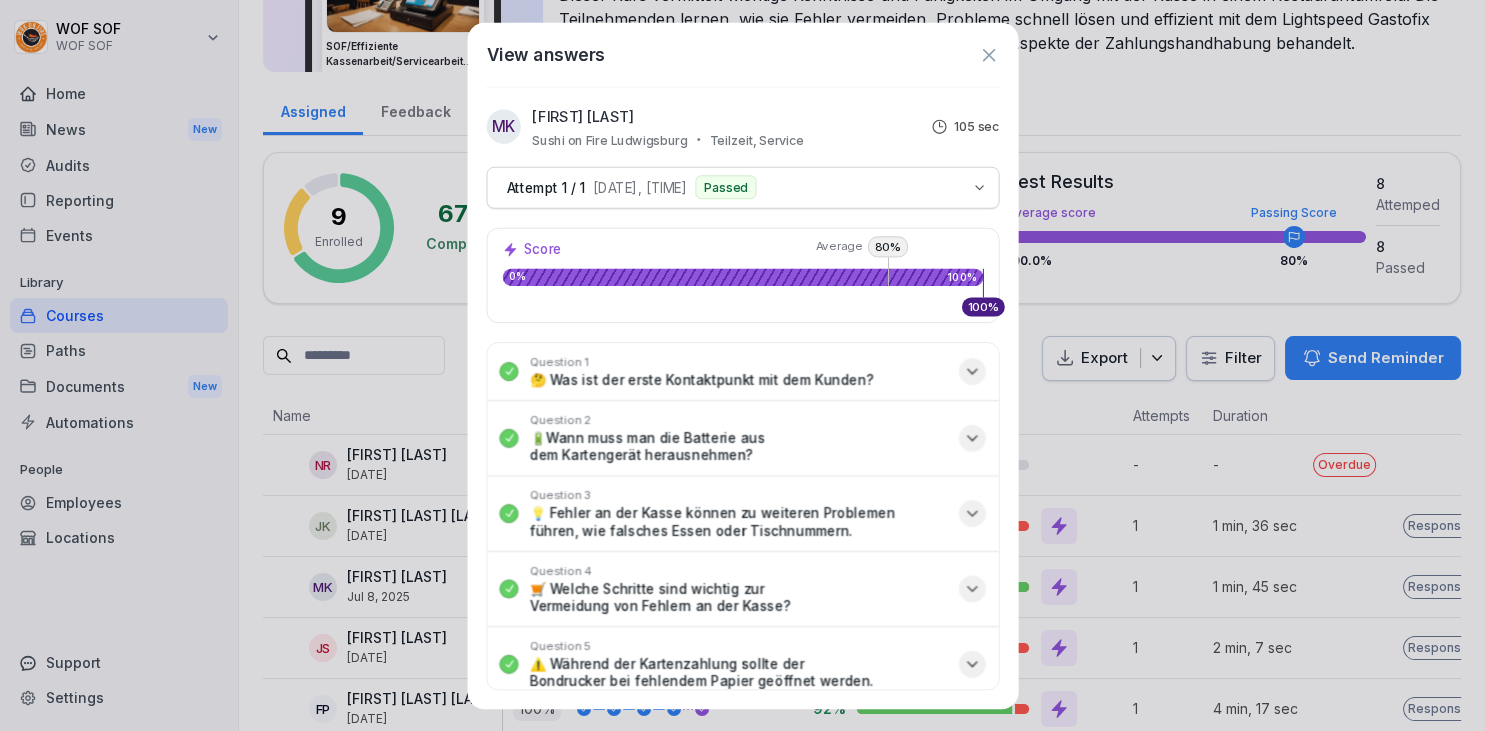 scroll, scrollTop: 168, scrollLeft: 0, axis: vertical 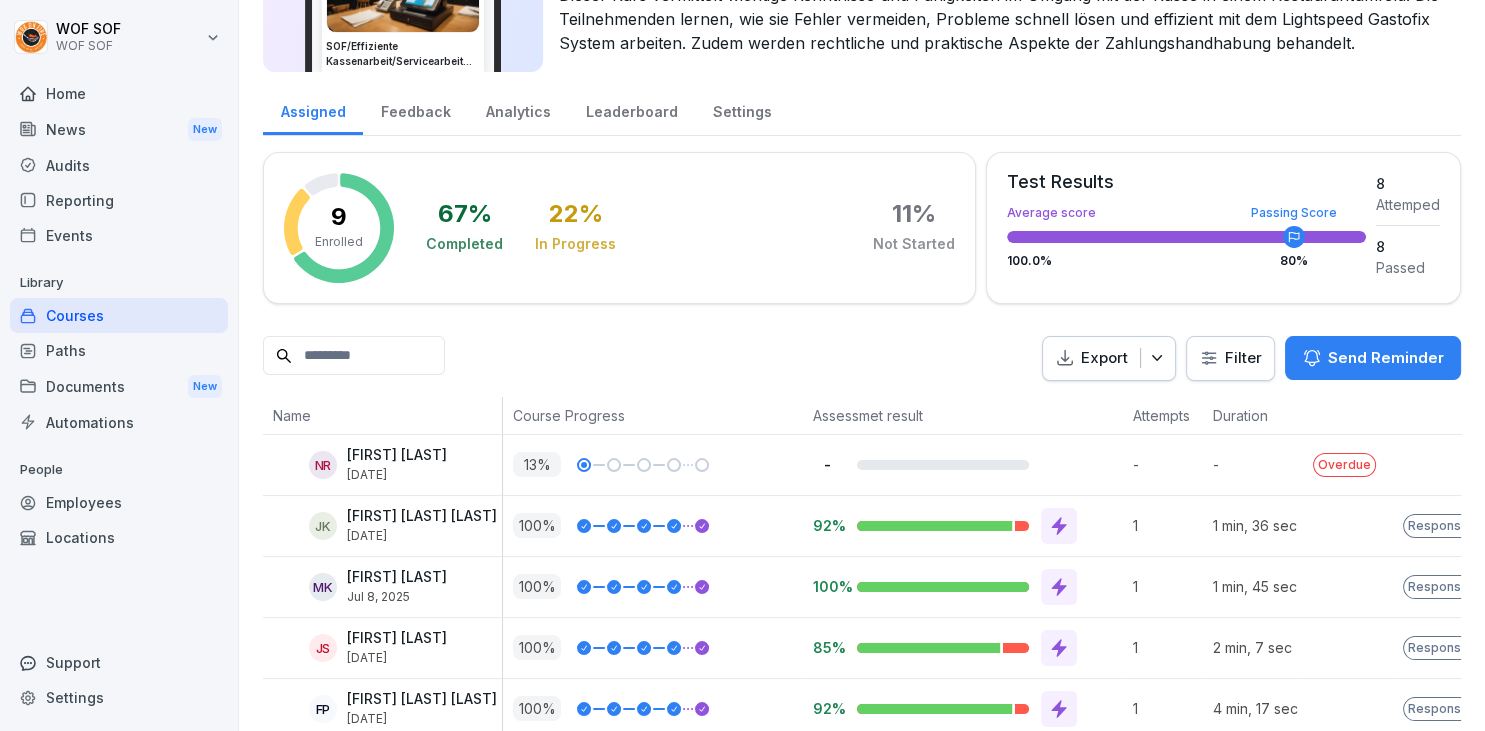 click on "Courses" at bounding box center [119, 315] 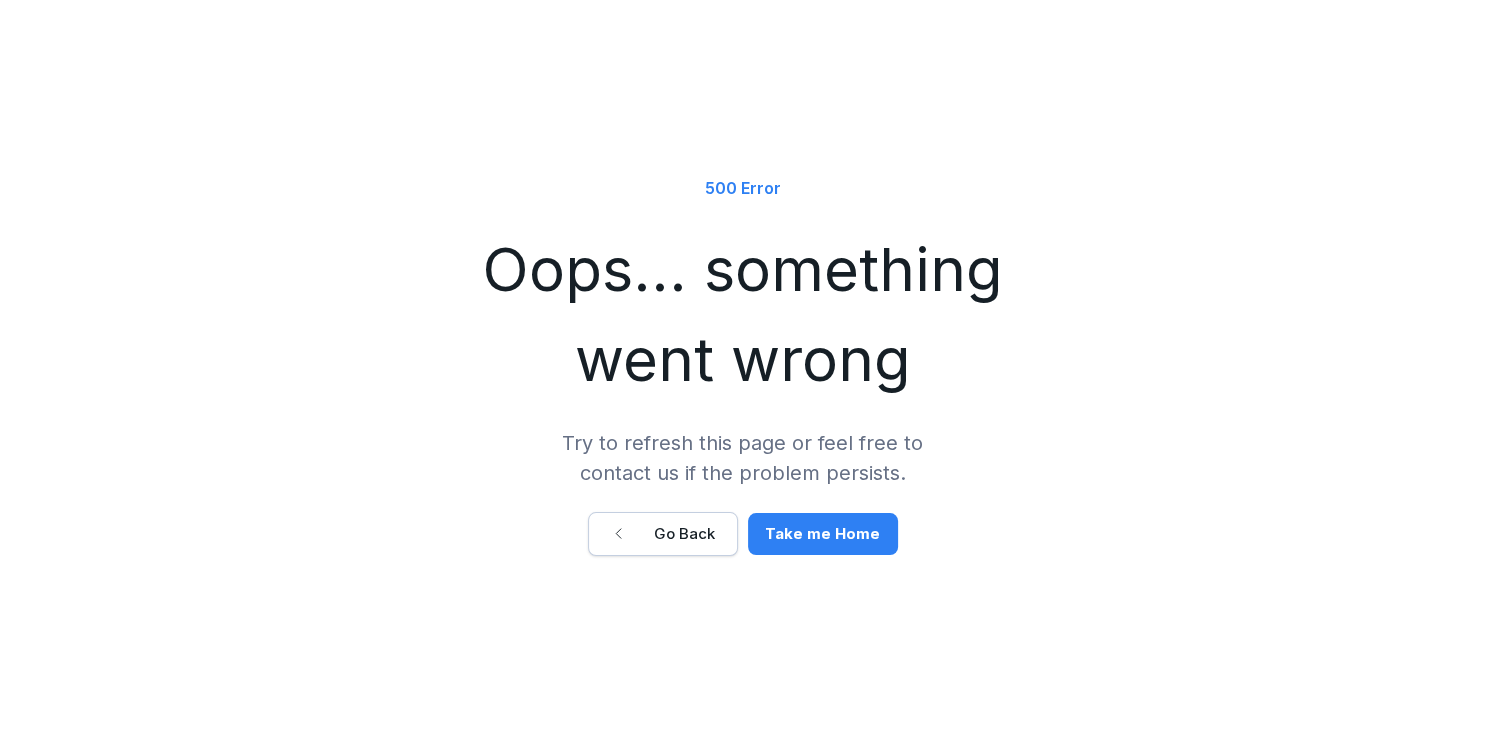 click on "Take me Home" at bounding box center (823, 534) 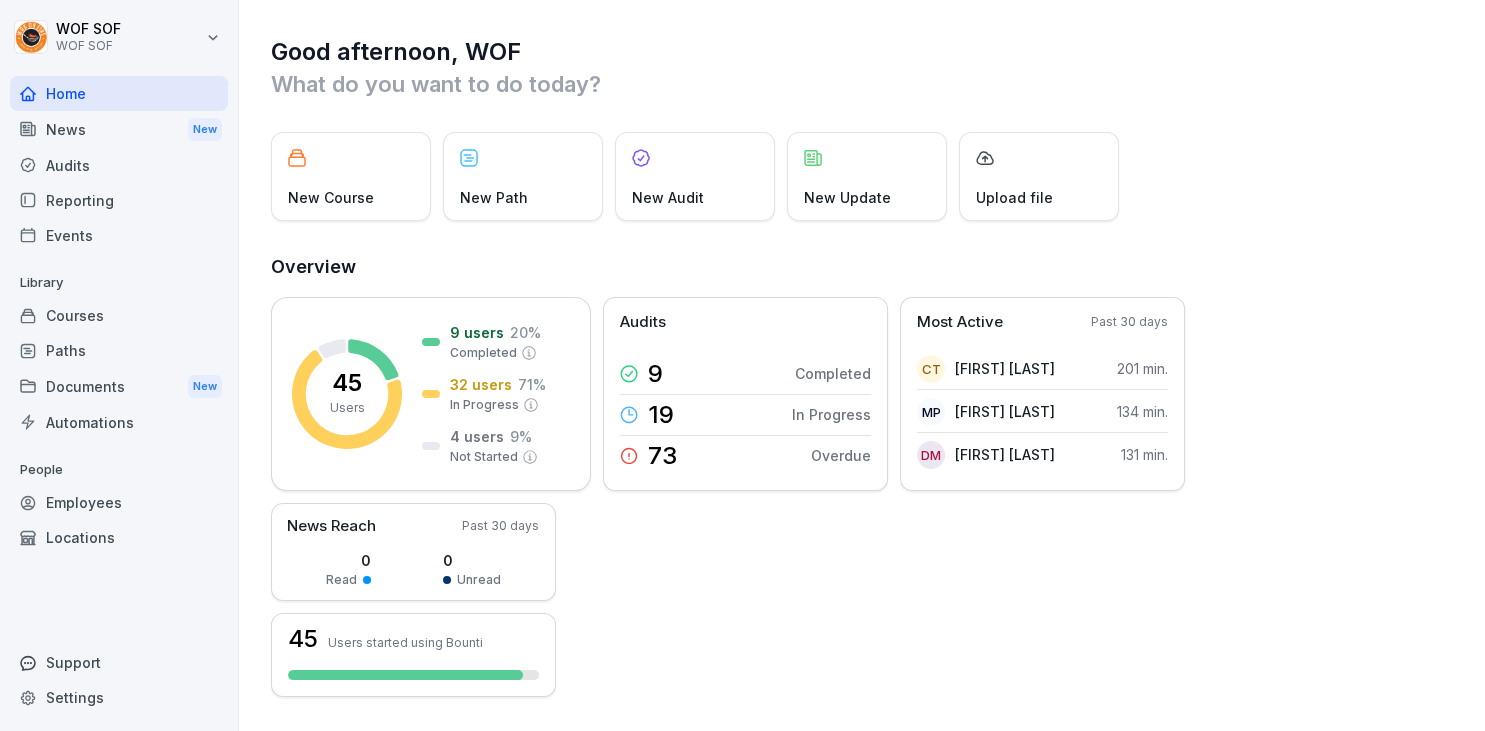 click on "Courses" at bounding box center (119, 315) 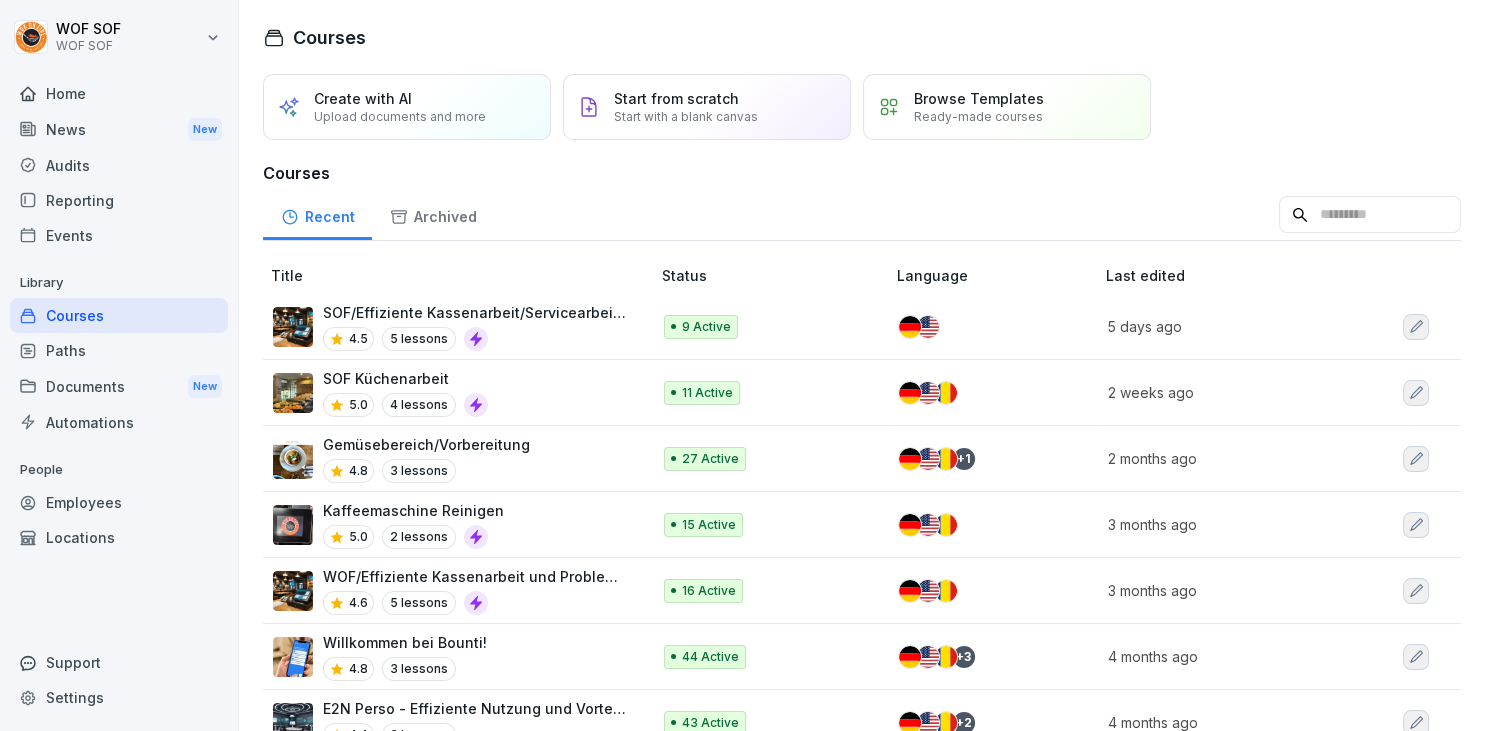 click on "SOF Küchenarbeit" at bounding box center (405, 378) 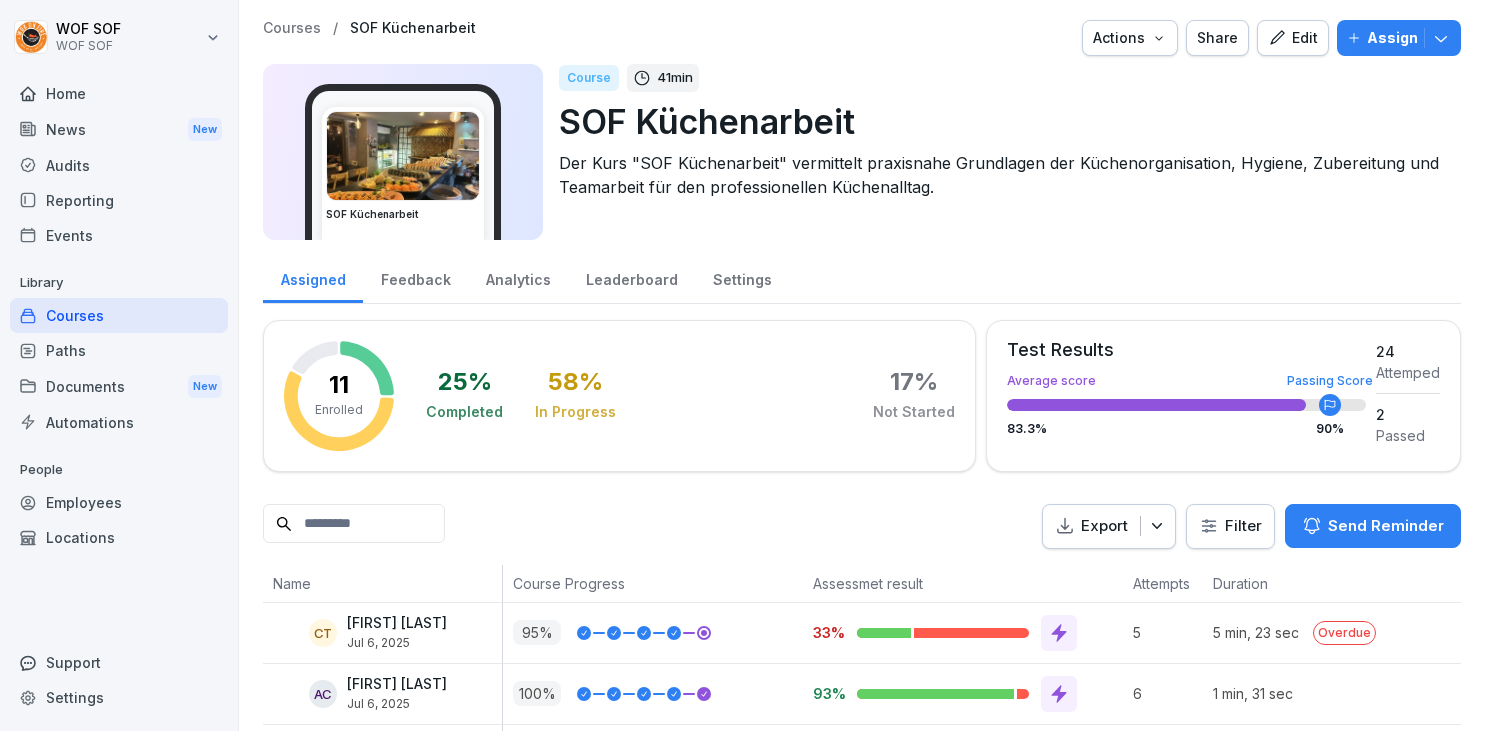 scroll, scrollTop: 0, scrollLeft: 0, axis: both 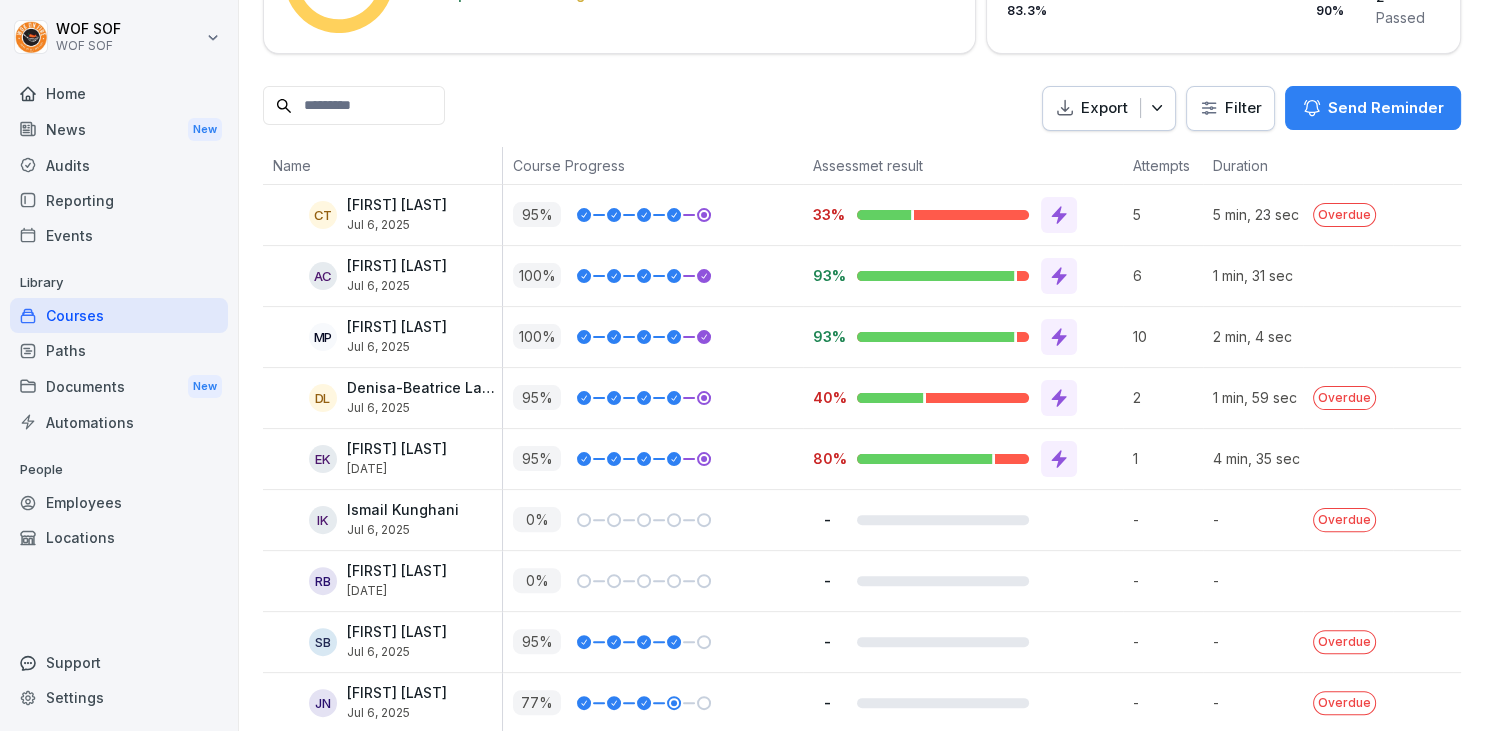 click at bounding box center [1059, 215] 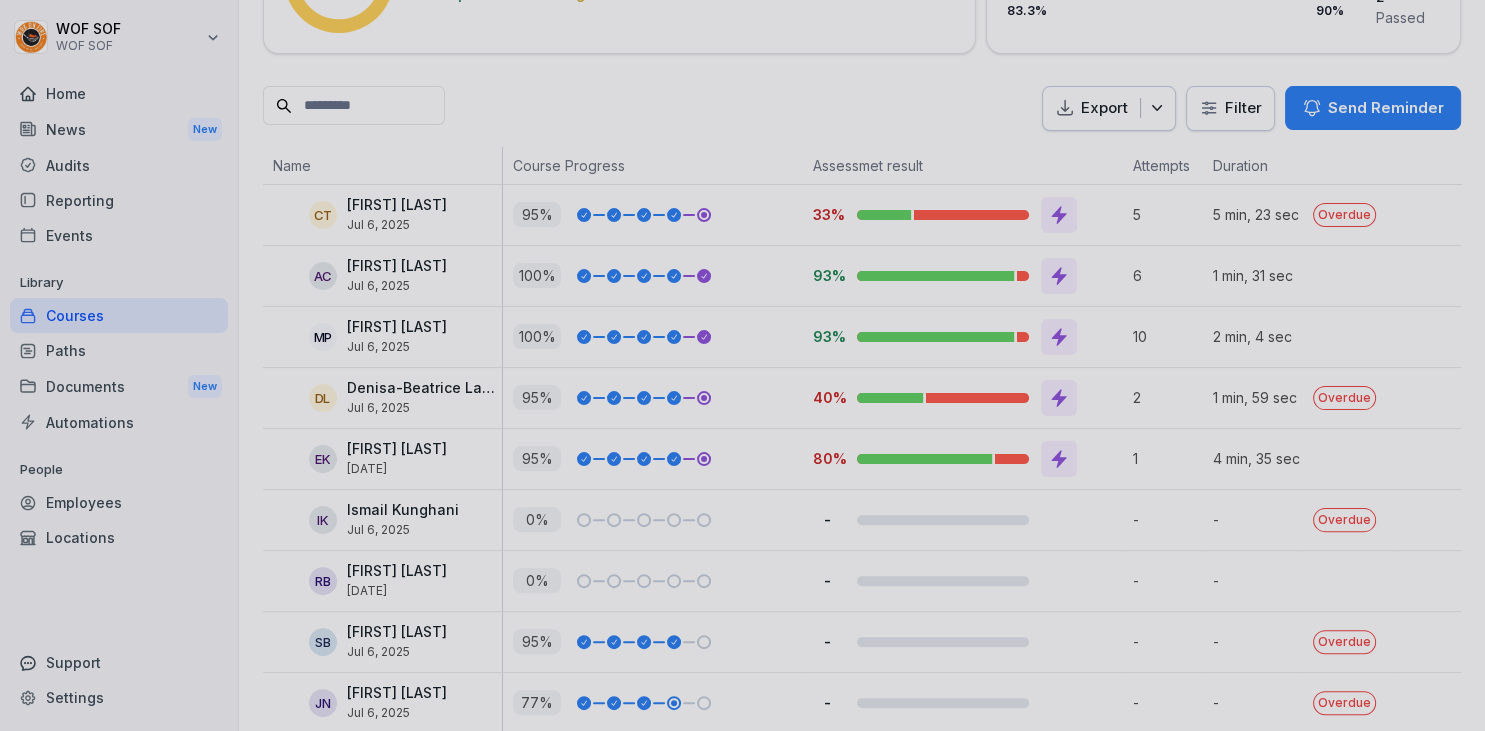 scroll, scrollTop: 418, scrollLeft: 0, axis: vertical 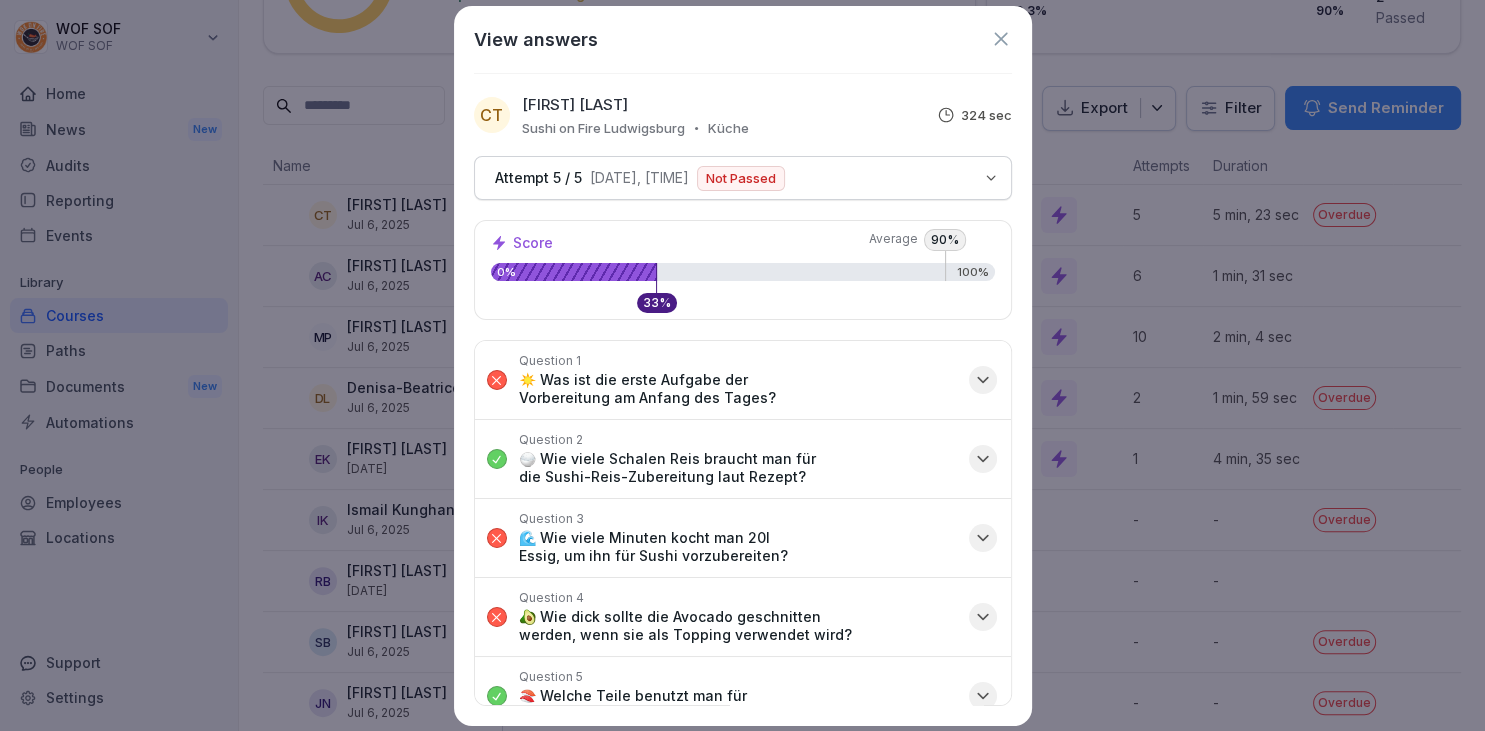 click on "Question 1 ☀️ Was ist die erste Aufgabe der Vorbereitung am Anfang des Tages?" at bounding box center (743, 380) 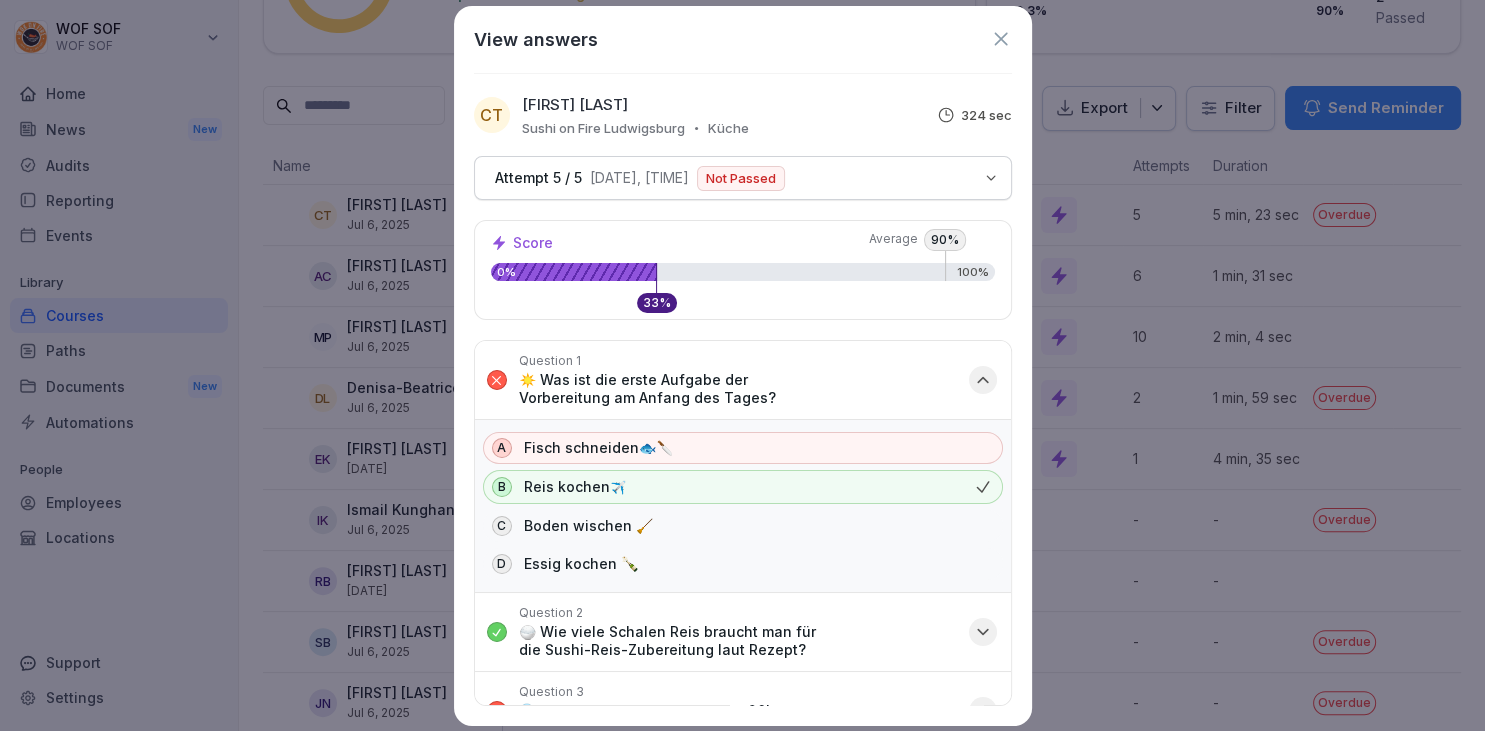 click on "Question 1 ☀️ Was ist die erste Aufgabe der Vorbereitung am Anfang des Tages?" at bounding box center [743, 380] 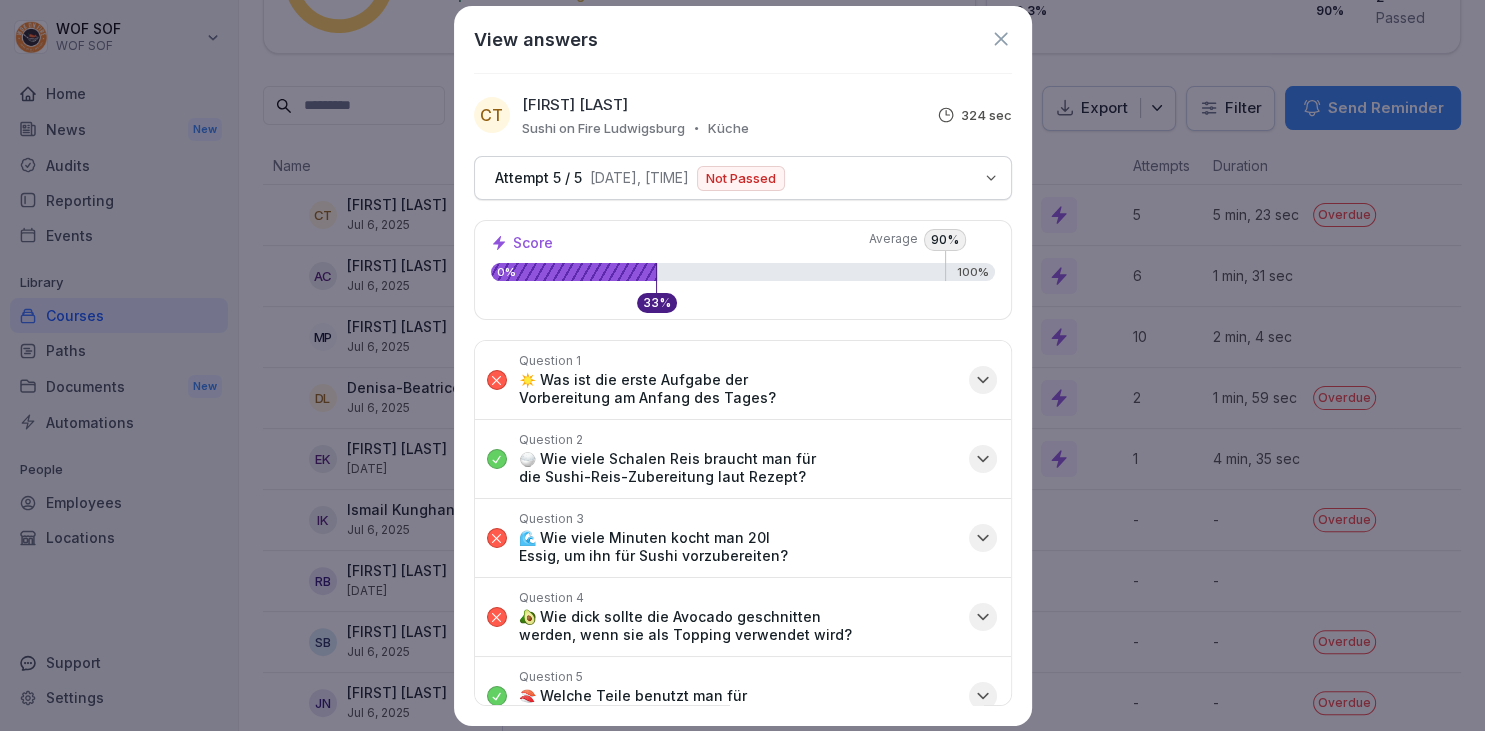 click on "Question 3 🌊 Wie viele Minuten kocht man 20l Essig, um ihn für Sushi vorzubereiten?" at bounding box center (743, 538) 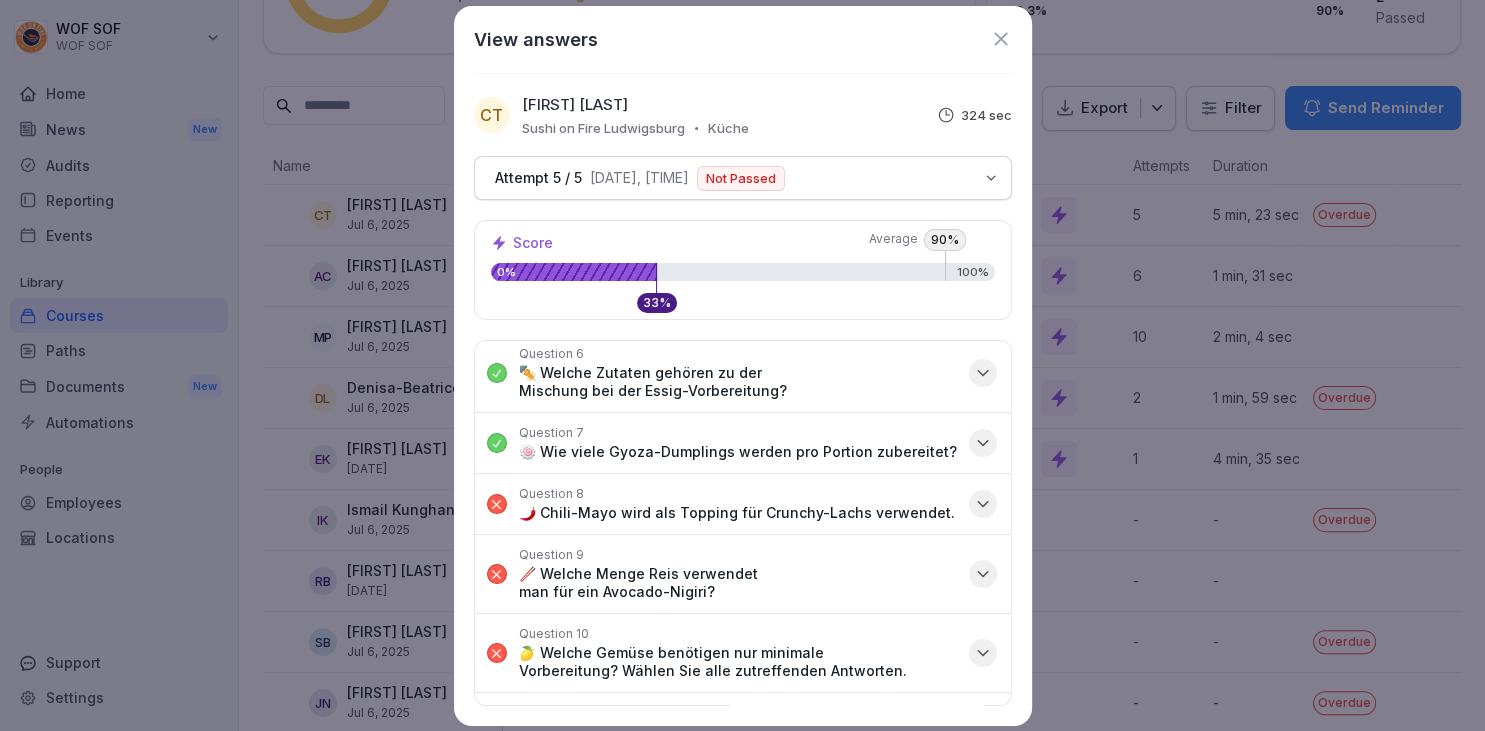 scroll, scrollTop: 826, scrollLeft: 0, axis: vertical 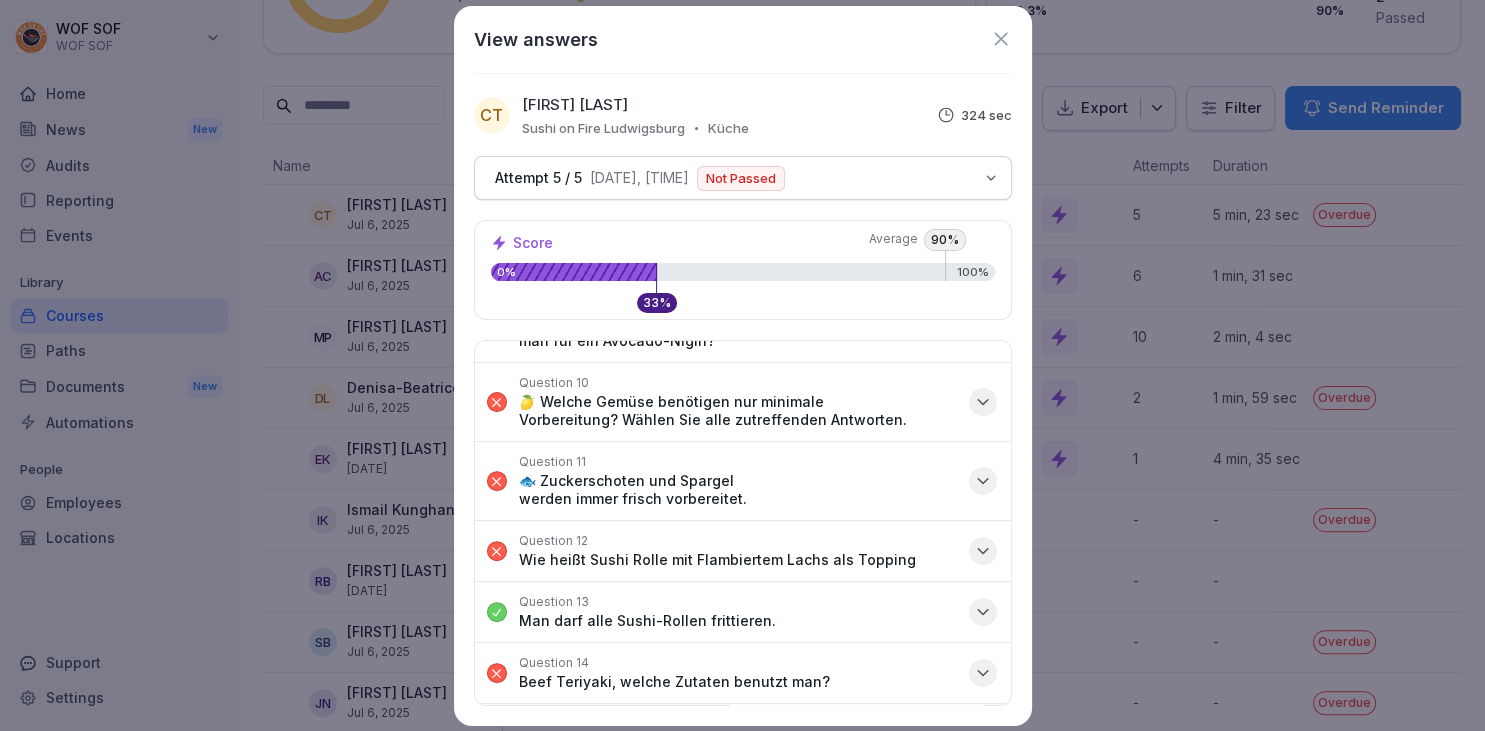 click on "Question 14 Beef Teriyaki, welche Zutaten benutzt man?" at bounding box center [743, 673] 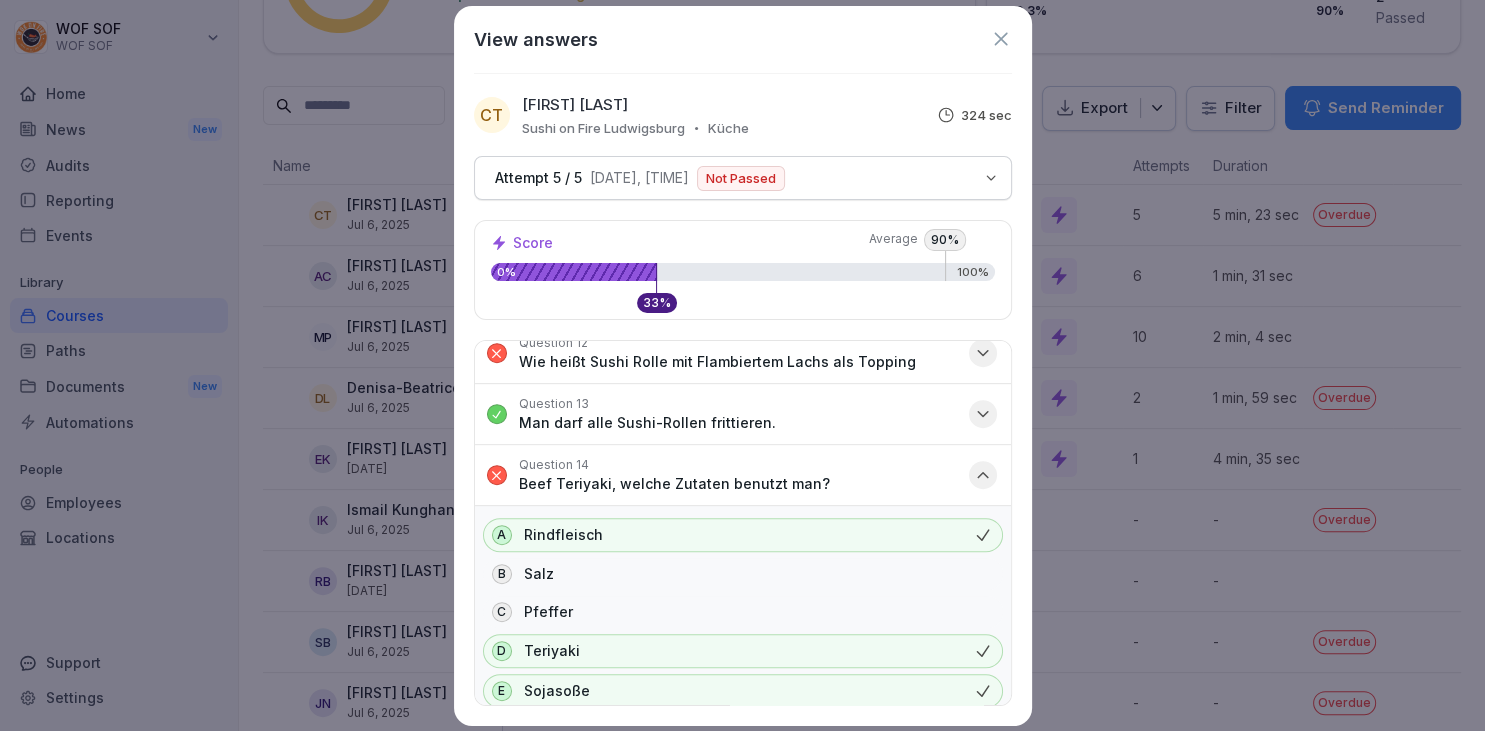 scroll, scrollTop: 1025, scrollLeft: 0, axis: vertical 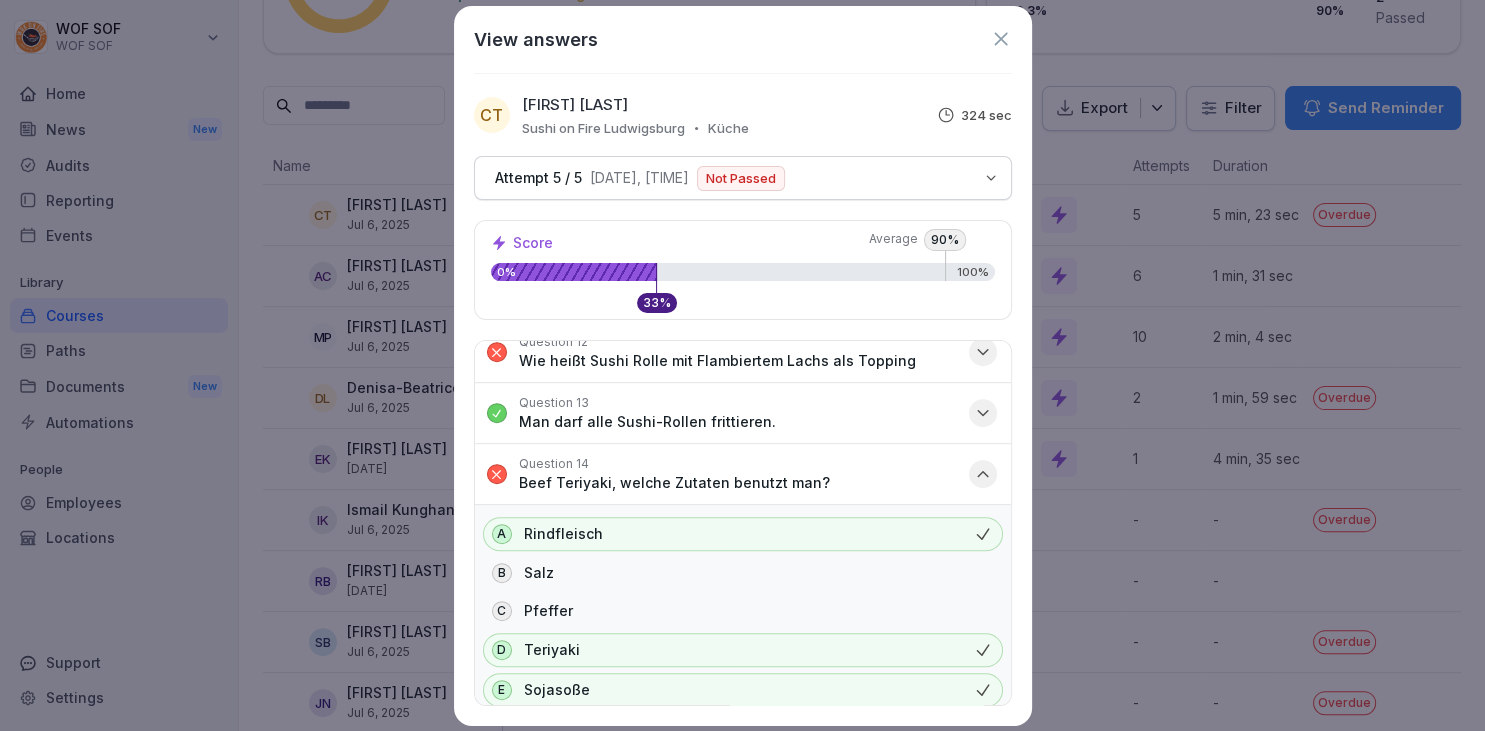 click on "Question 14 Beef Teriyaki, welche Zutaten benutzt man?" at bounding box center [743, 474] 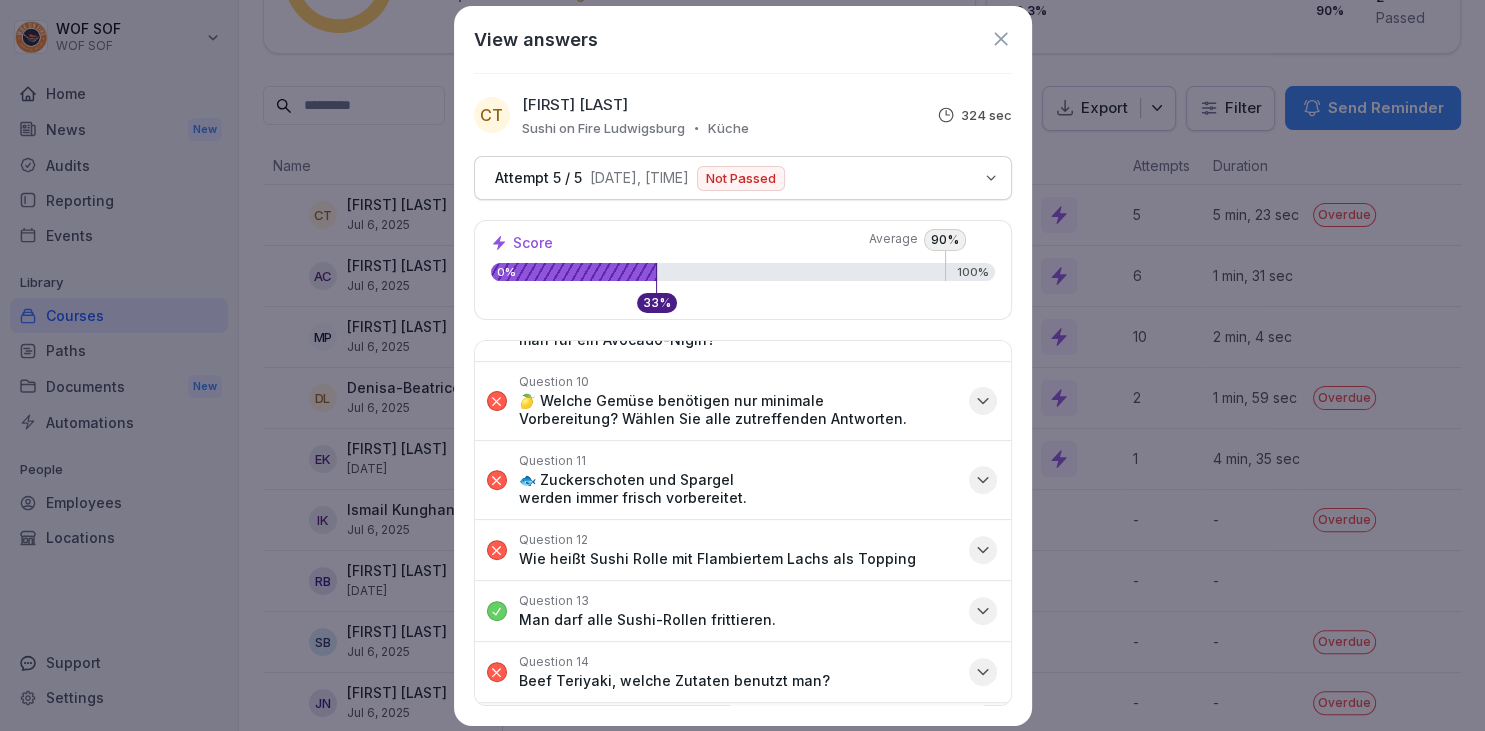 scroll, scrollTop: 826, scrollLeft: 0, axis: vertical 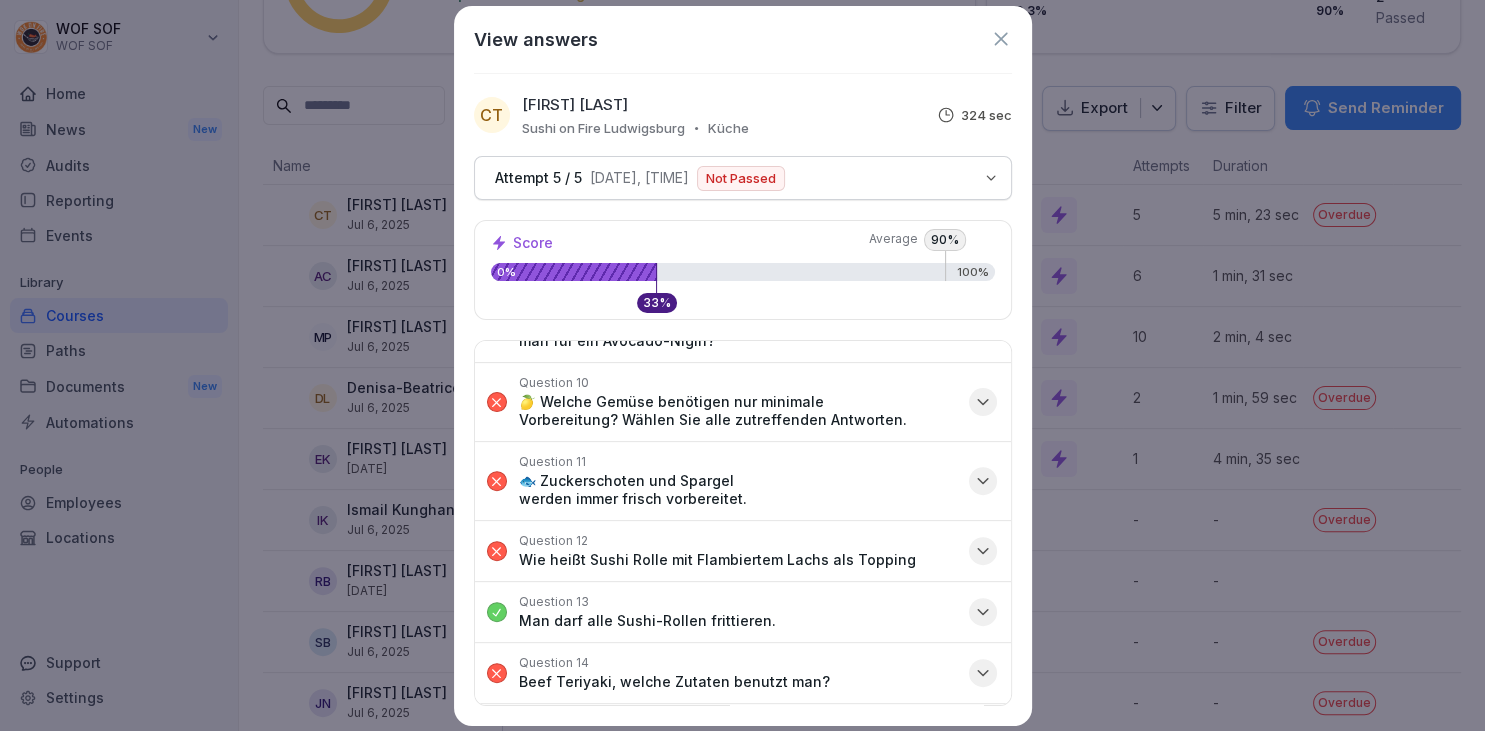 click on "View answers CT [FIRST] [LAST] Sushi on Fire Ludwigsburg Küche 324 sec Attempt 5 / 5 [DATE], [TIME] Not Passed Score 0% 33 % Average 90 % 100% Question 1 ☀️ Was ist die erste Aufgabe der Vorbereitung am Anfang des Tages? Question 2 🍚 Wie viele Schalen Reis braucht man für die Sushi-Reis-Zubereitung laut Rezept? Question 3 🌊 Wie viele Minuten kocht man 20l Essig, um ihn für Sushi vorzubereiten? A 30 Minuten B 45 Minuten C 60 Minuten D 90 Minuten Question 4 🥑 Wie dick sollte die Avocado geschnitten werden, wenn sie als Topping verwendet wird? Question 5 🍣 Welche Teile benutzt man für die Crunchy-Lachs-Sideorder? Question 6 🍢 Welche Zutaten gehören zu der Mischung bei der Essig-Vorbereitung? Question 7 🍥 Wie viele Gyoza-Dumplings werden pro Portion zubereitet? Question 8 🌶️ Chili-Mayo wird als Topping für Crunchy-Lachs verwendet. Question 9 🥢 Welche Menge Reis verwendet man für ein Avocado-Nigiri? Question 10 Question 11 Question 12 Question 13 Question 14 Question 15" at bounding box center [743, 366] 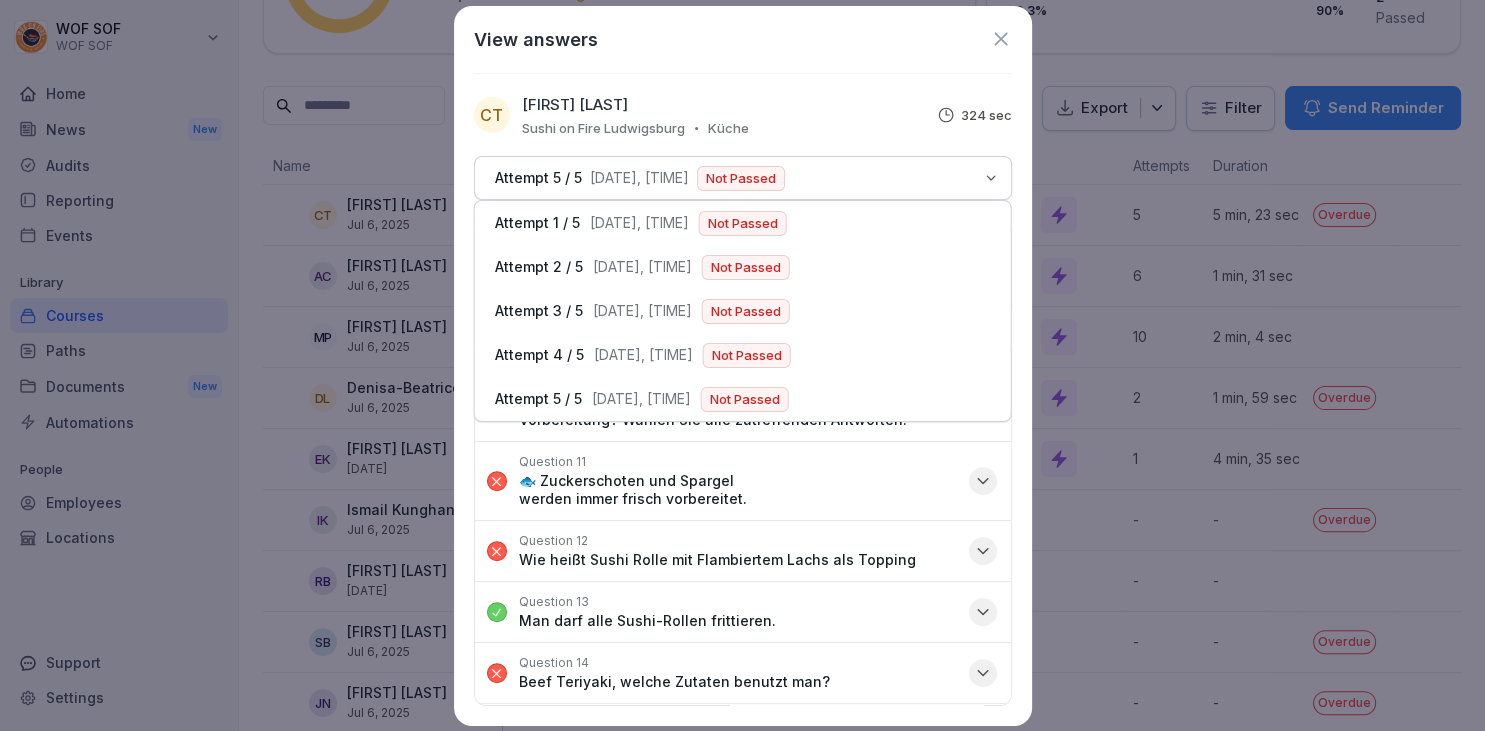 click on "Attempt 5 / 5 [DATE], [TIME] Not Passed" at bounding box center (730, 178) 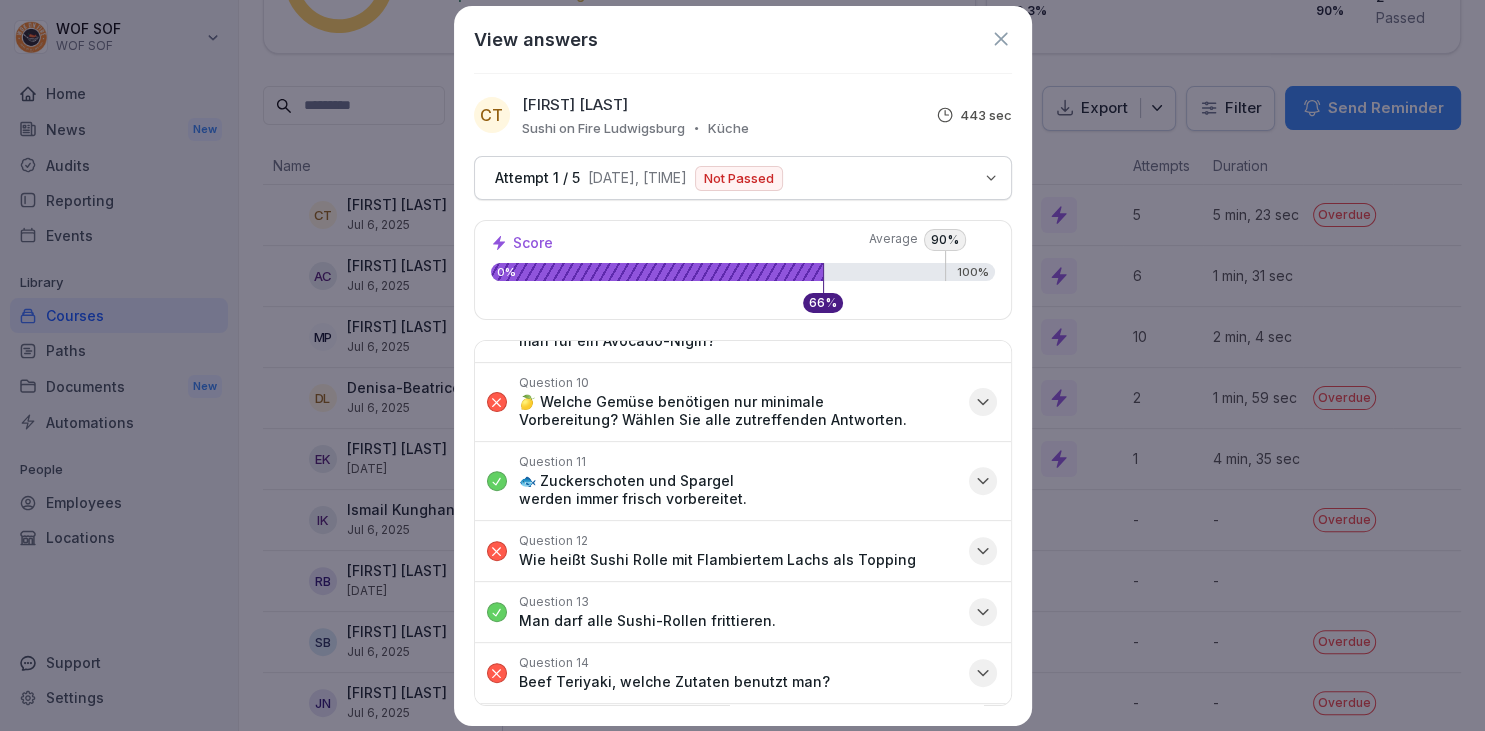 scroll, scrollTop: 826, scrollLeft: 0, axis: vertical 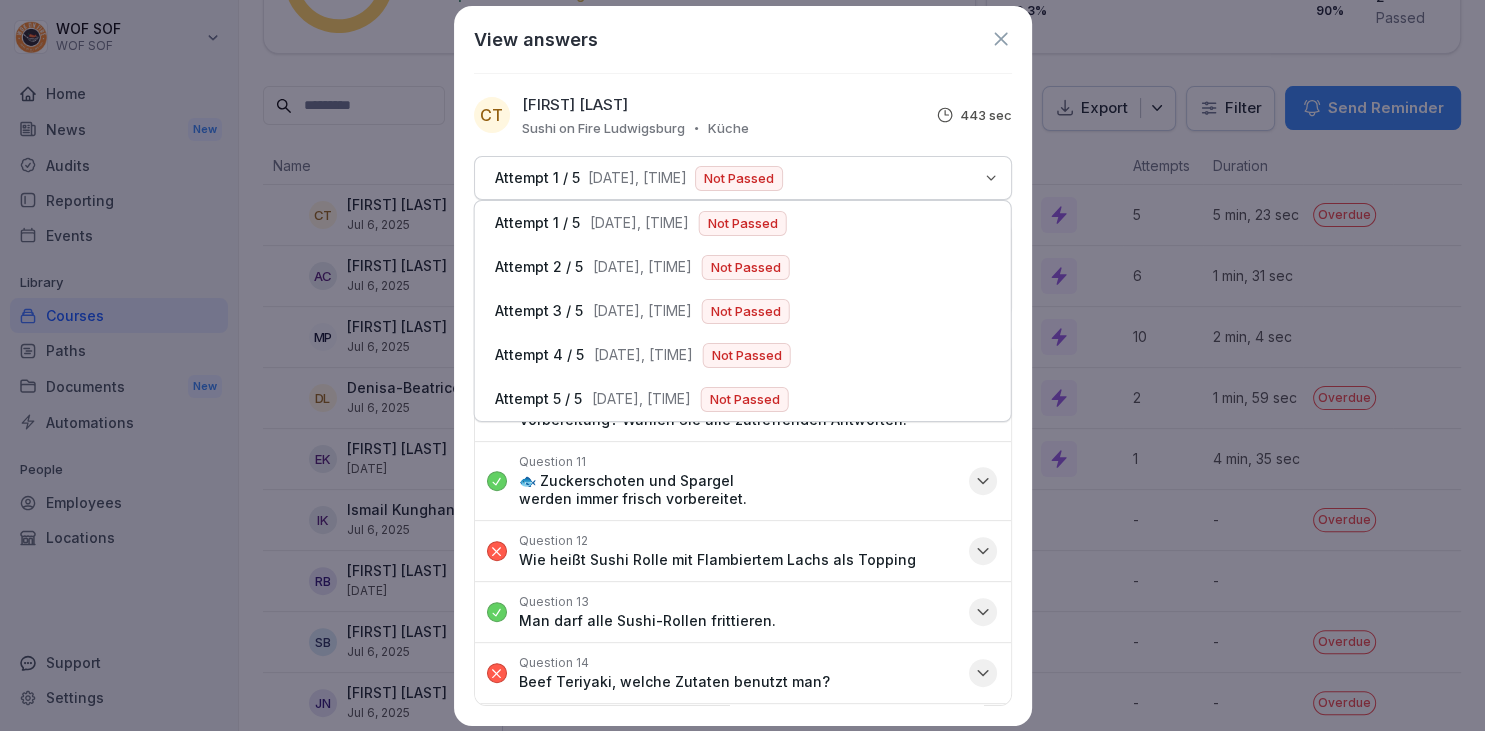 click on "Attempt 1 / 5 [DATE], [TIME] Not Passed" at bounding box center [730, 178] 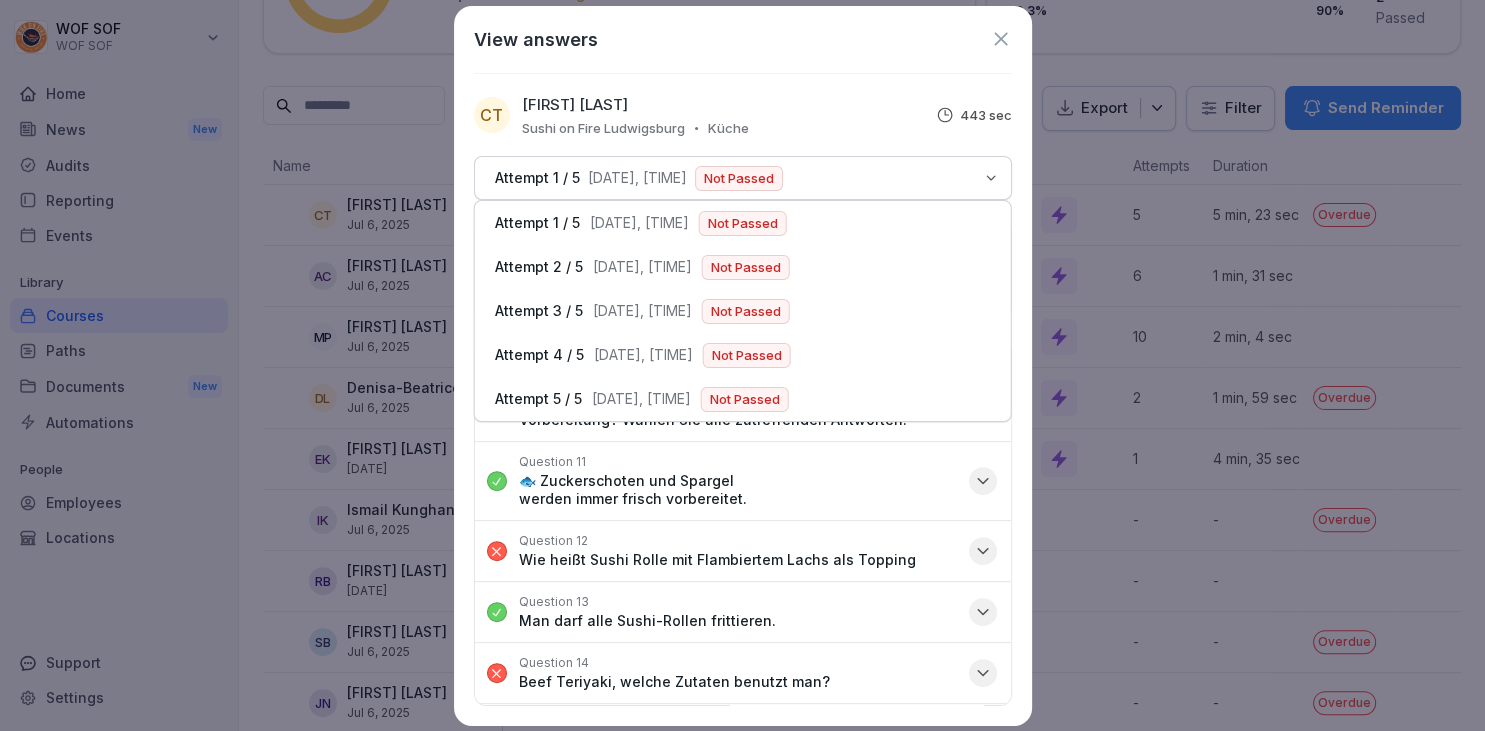 click on "Attempt 1 / 5 [DATE], [TIME] Not Passed" at bounding box center [730, 178] 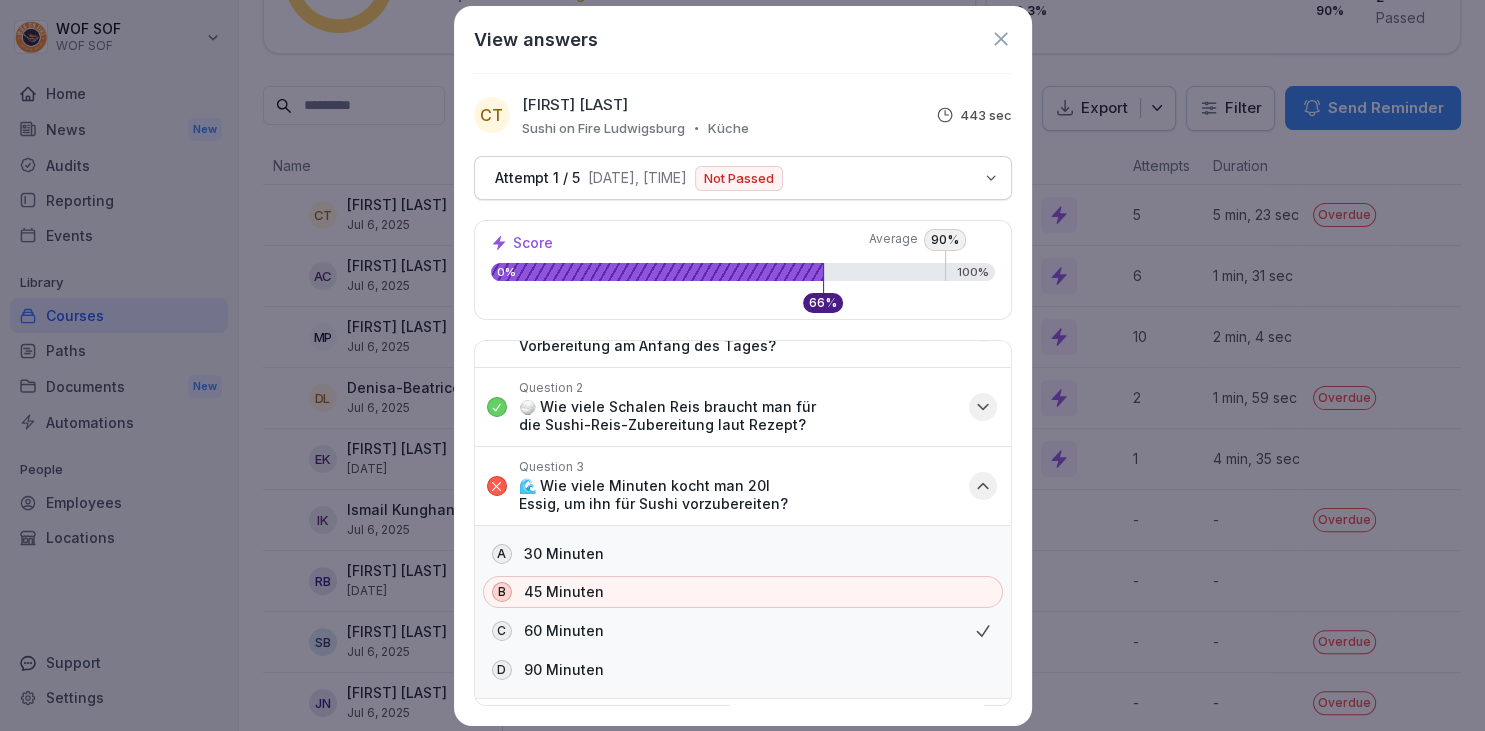 scroll, scrollTop: 0, scrollLeft: 0, axis: both 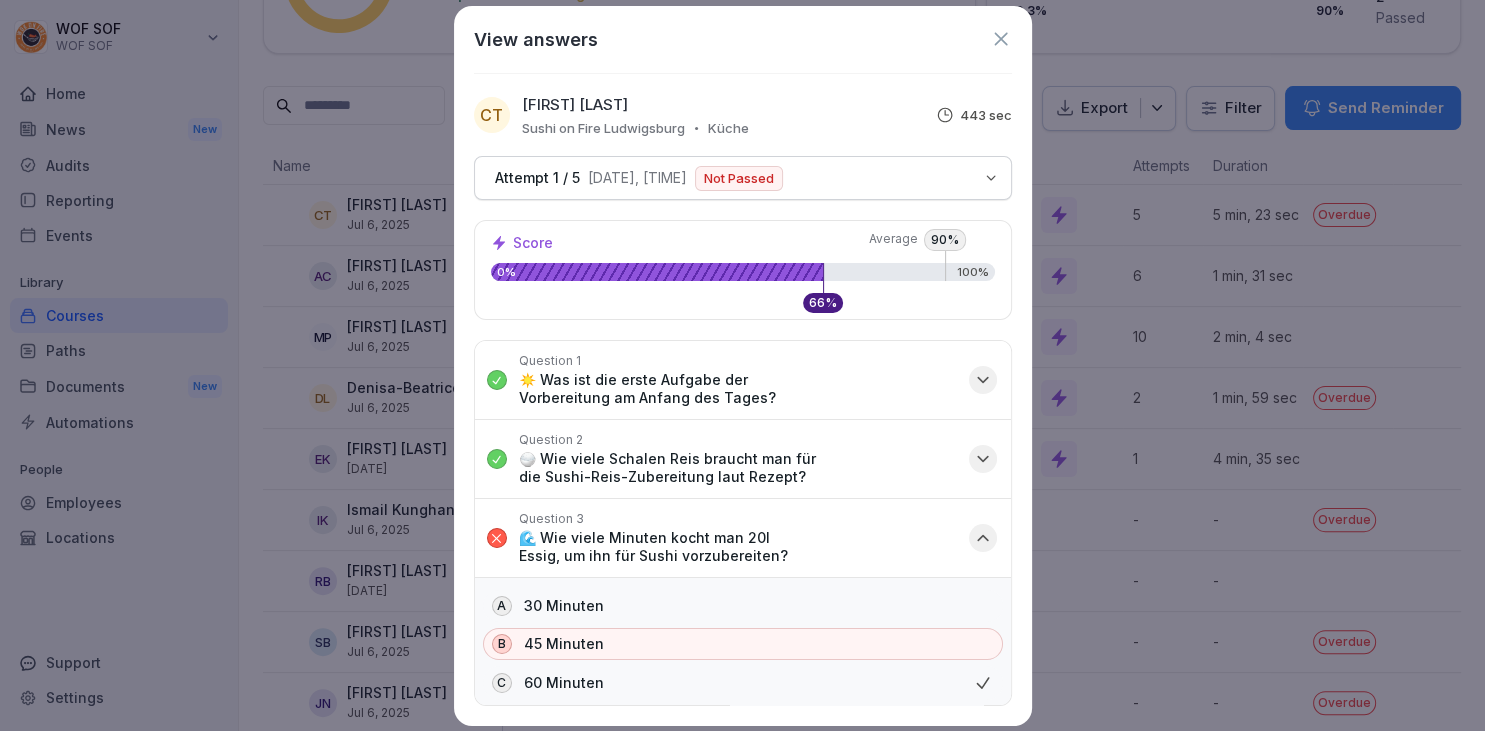 click on "Question 3 🌊 Wie viele Minuten kocht man 20l Essig, um ihn für Sushi vorzubereiten?" at bounding box center (738, 538) 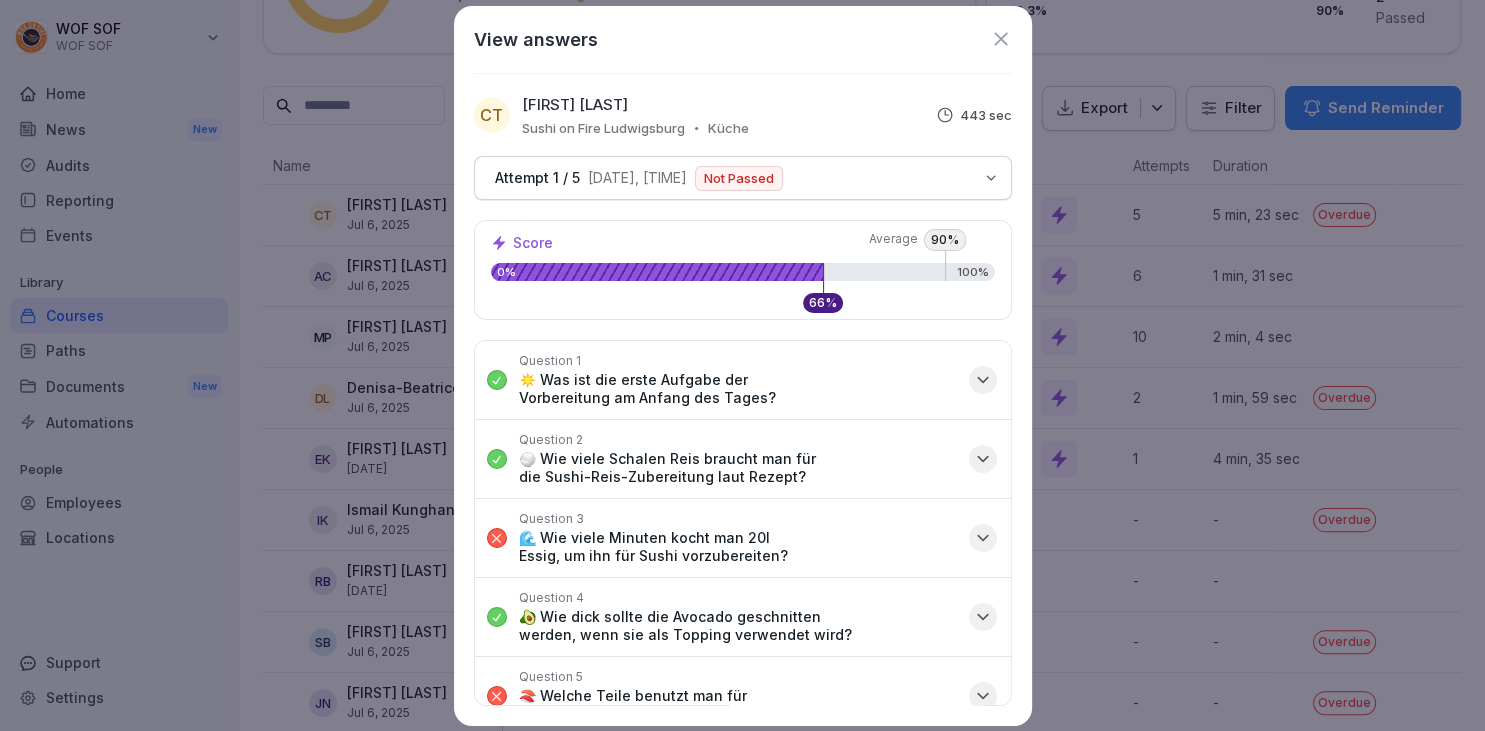 click on "Attempt 1 / 5 [DATE], [TIME] Not Passed" at bounding box center (743, 178) 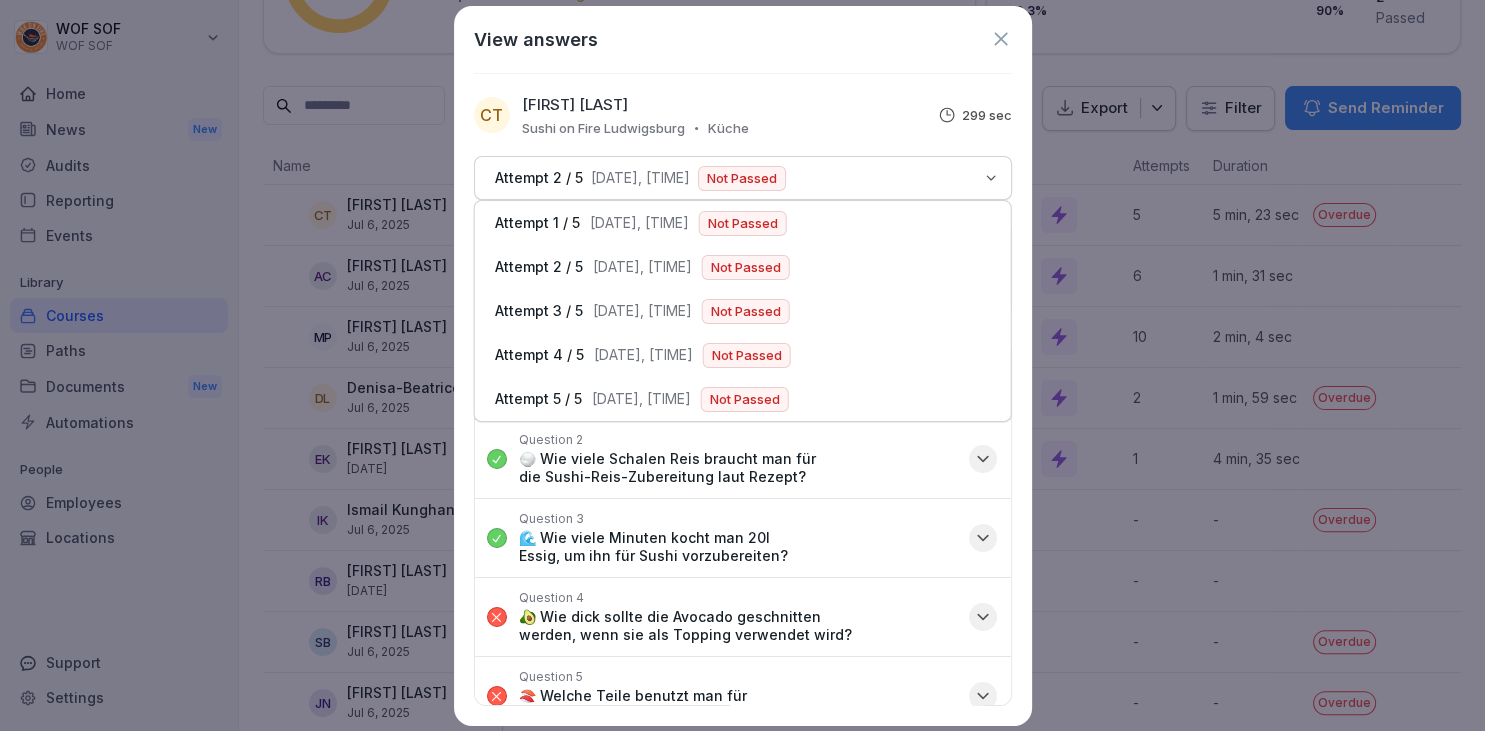 click on "Not Passed" at bounding box center (742, 178) 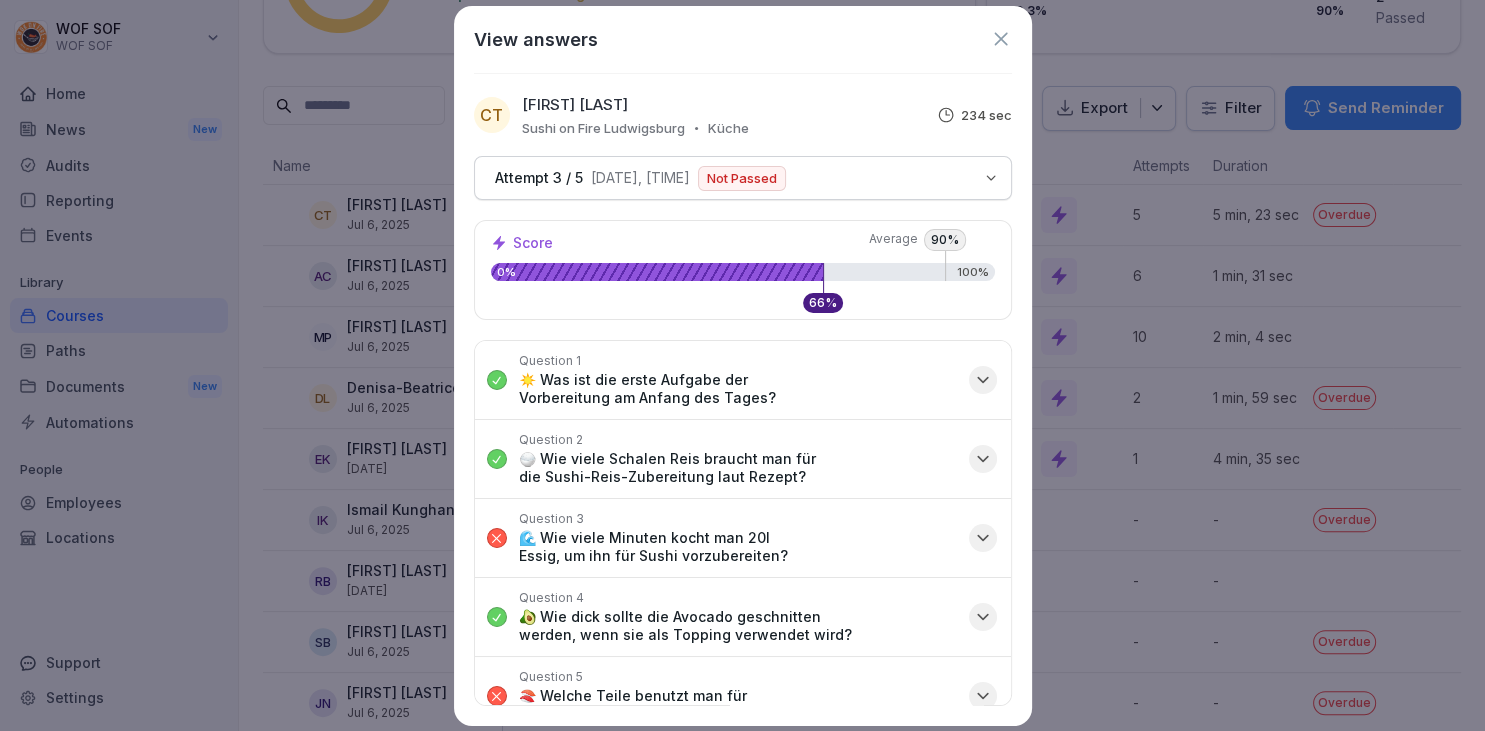 click on "Not Passed" at bounding box center (742, 178) 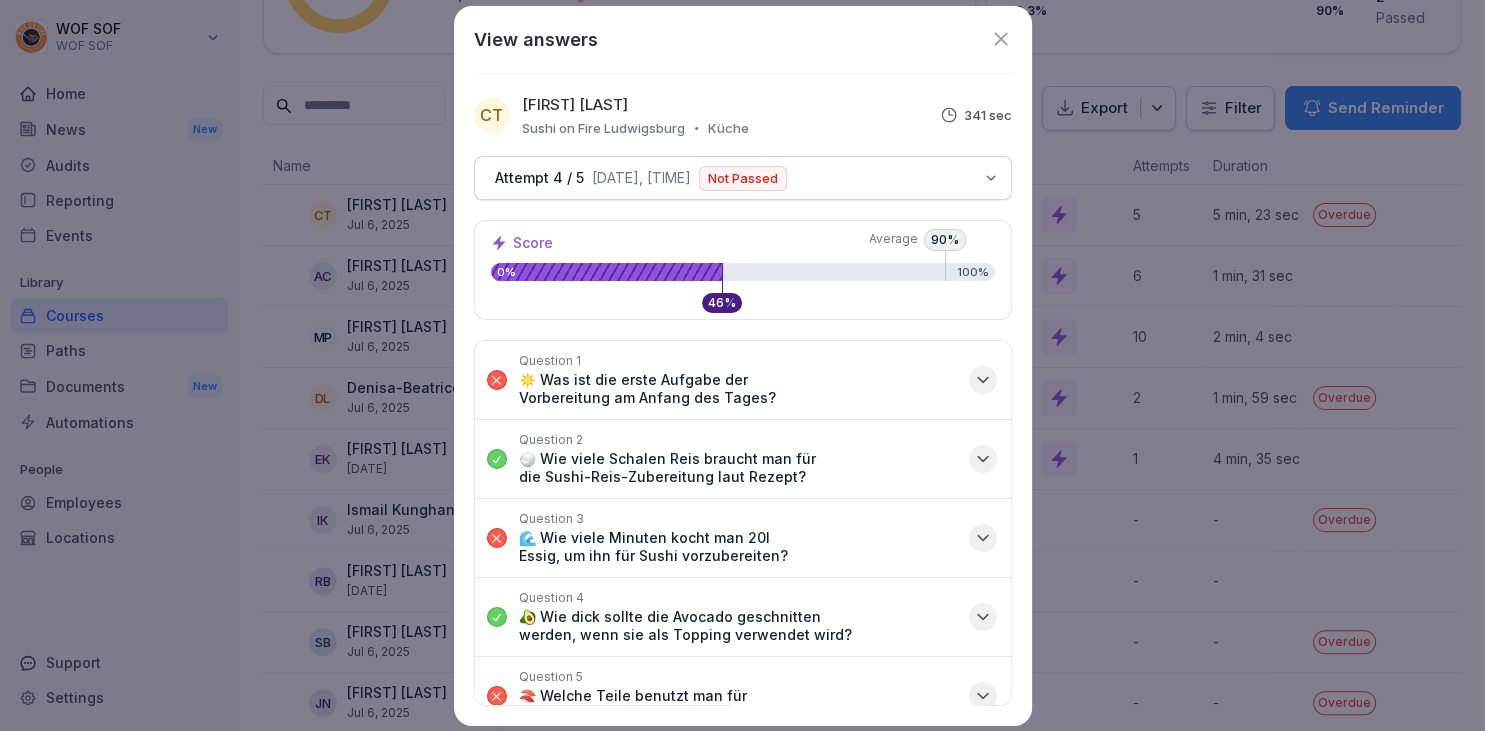 click on "Not Passed" at bounding box center [743, 178] 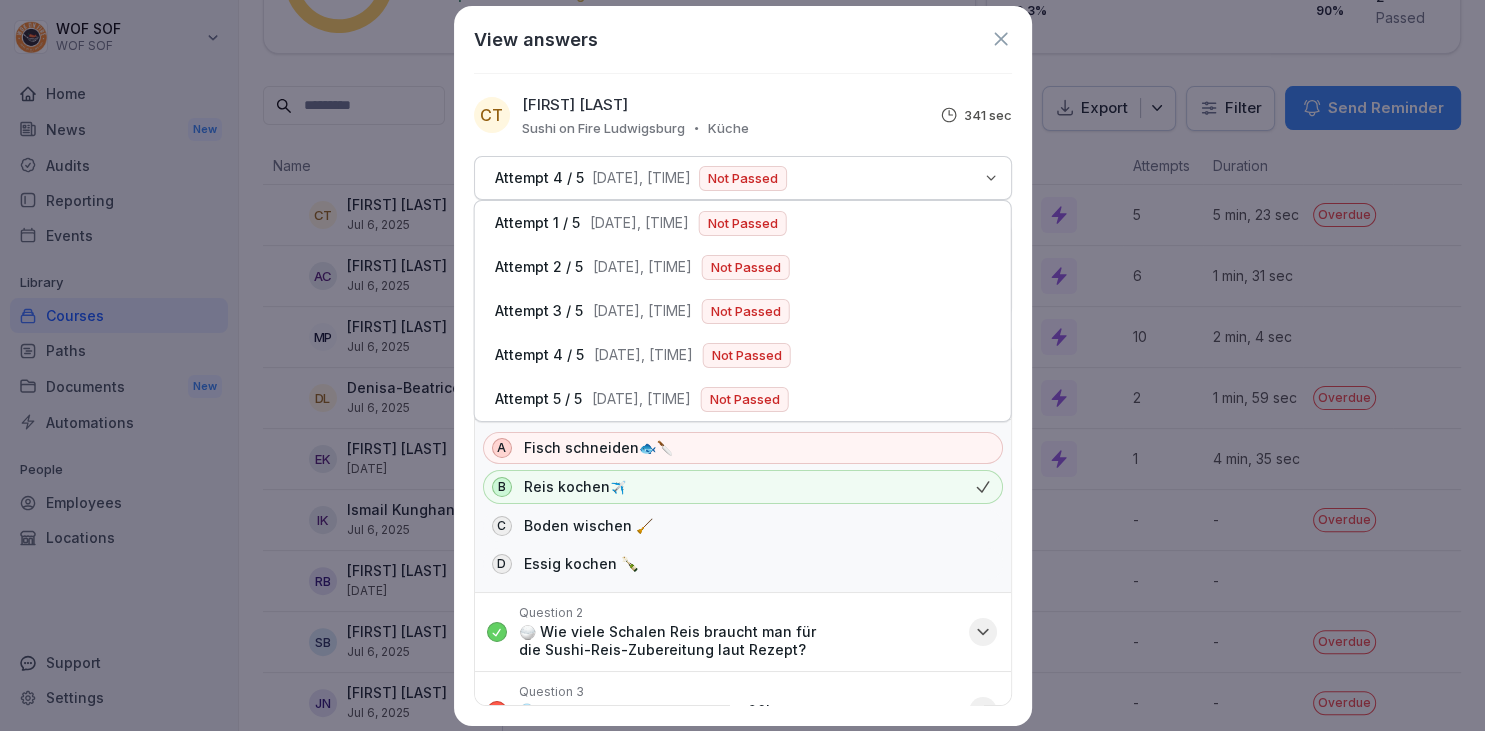 click on "Attempt 4 / 5 [DATE], [TIME] Not Passed" at bounding box center [743, 178] 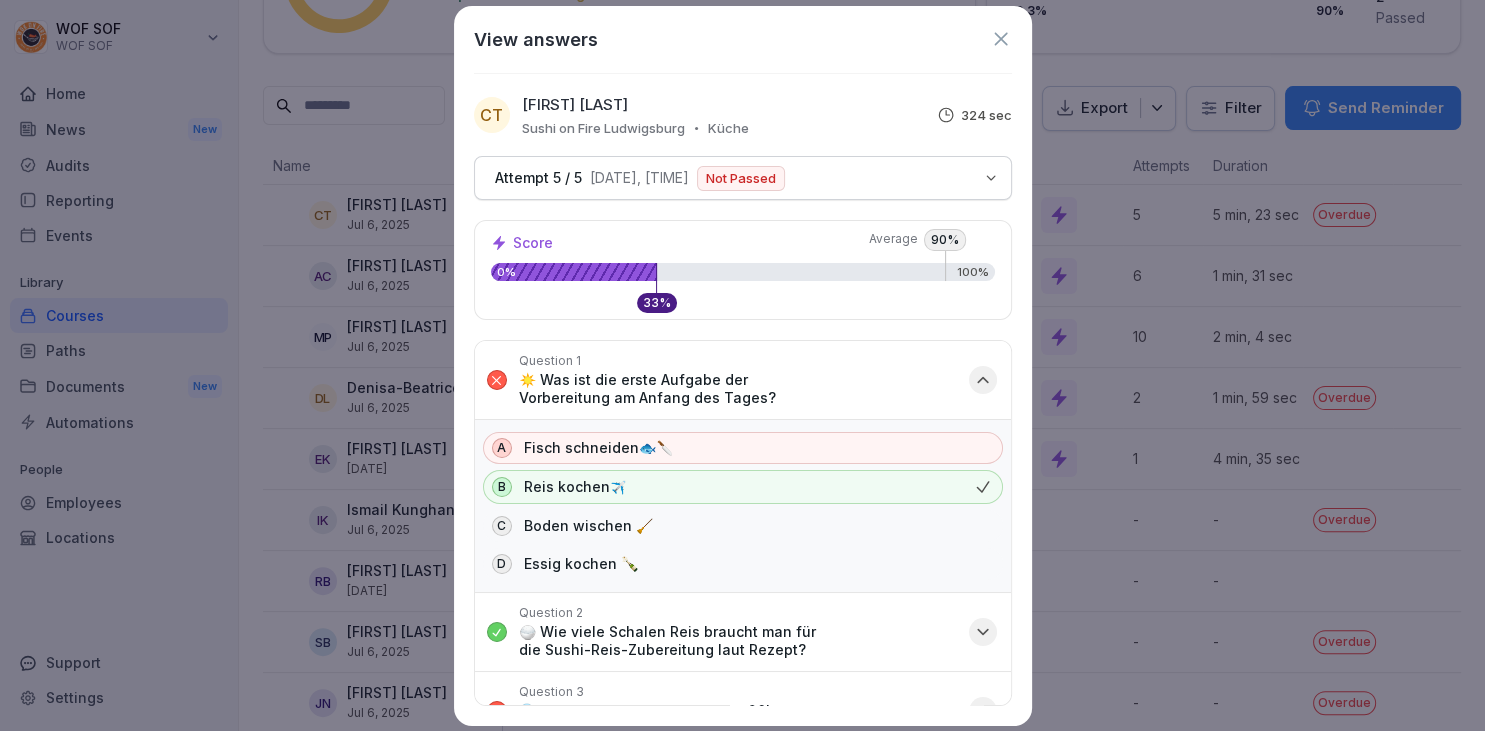 click 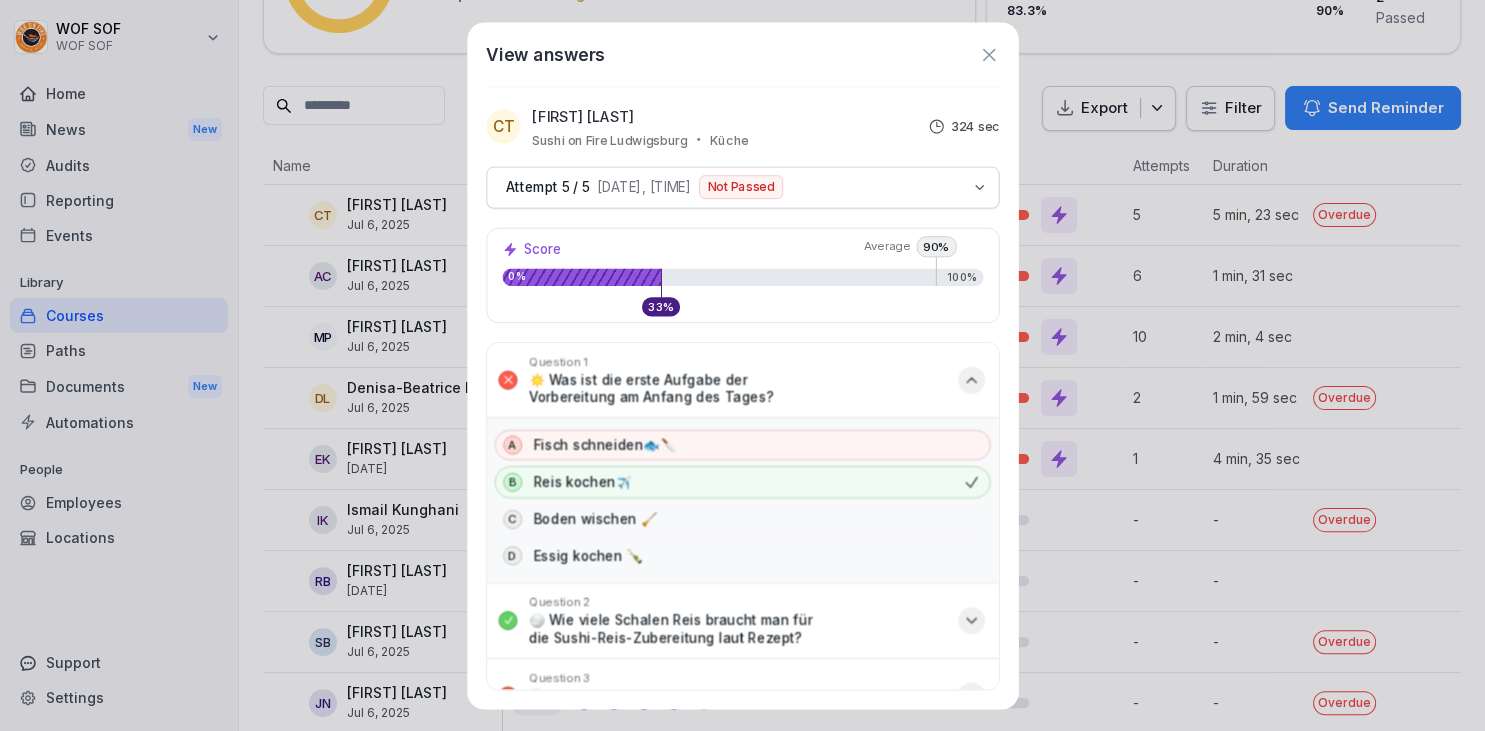 scroll, scrollTop: 418, scrollLeft: 0, axis: vertical 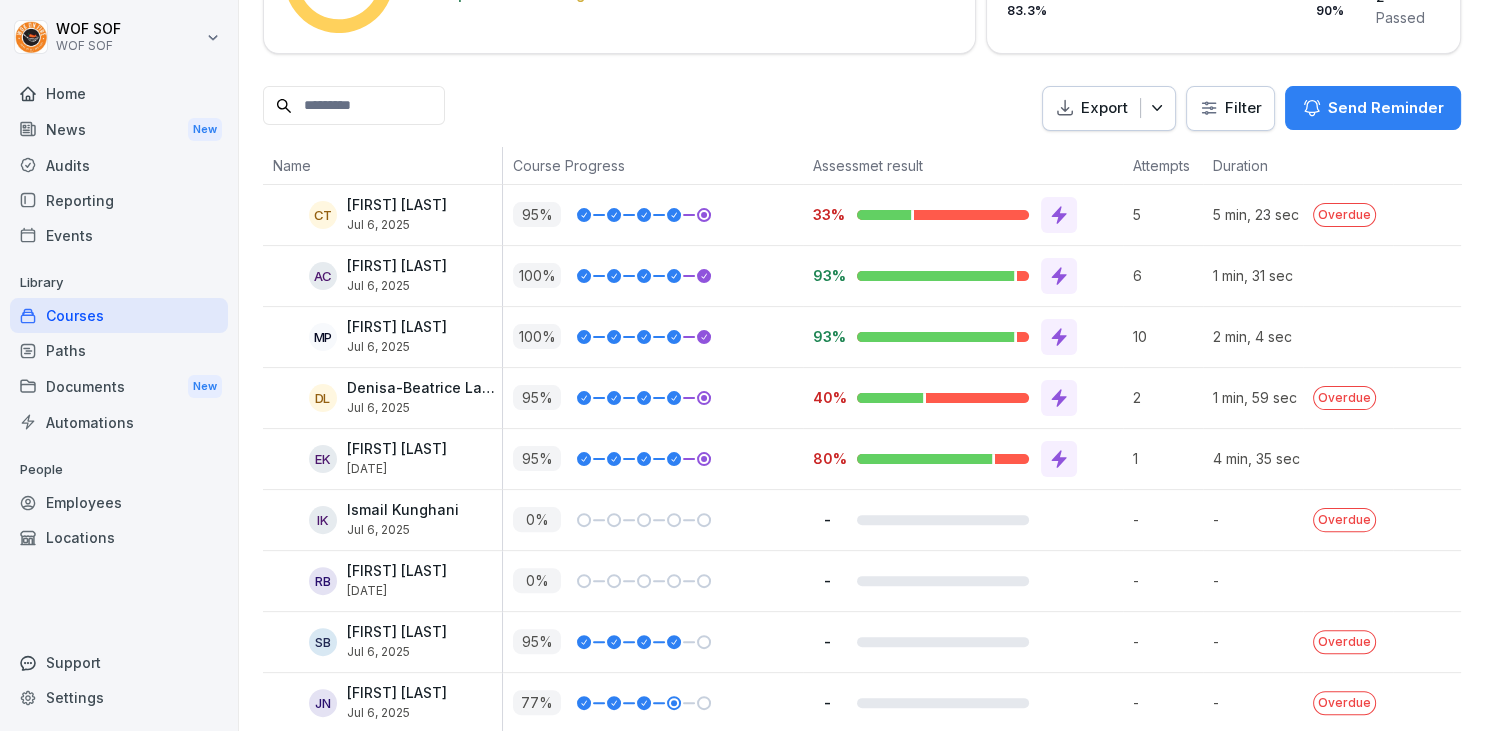 click on "Courses" at bounding box center (119, 315) 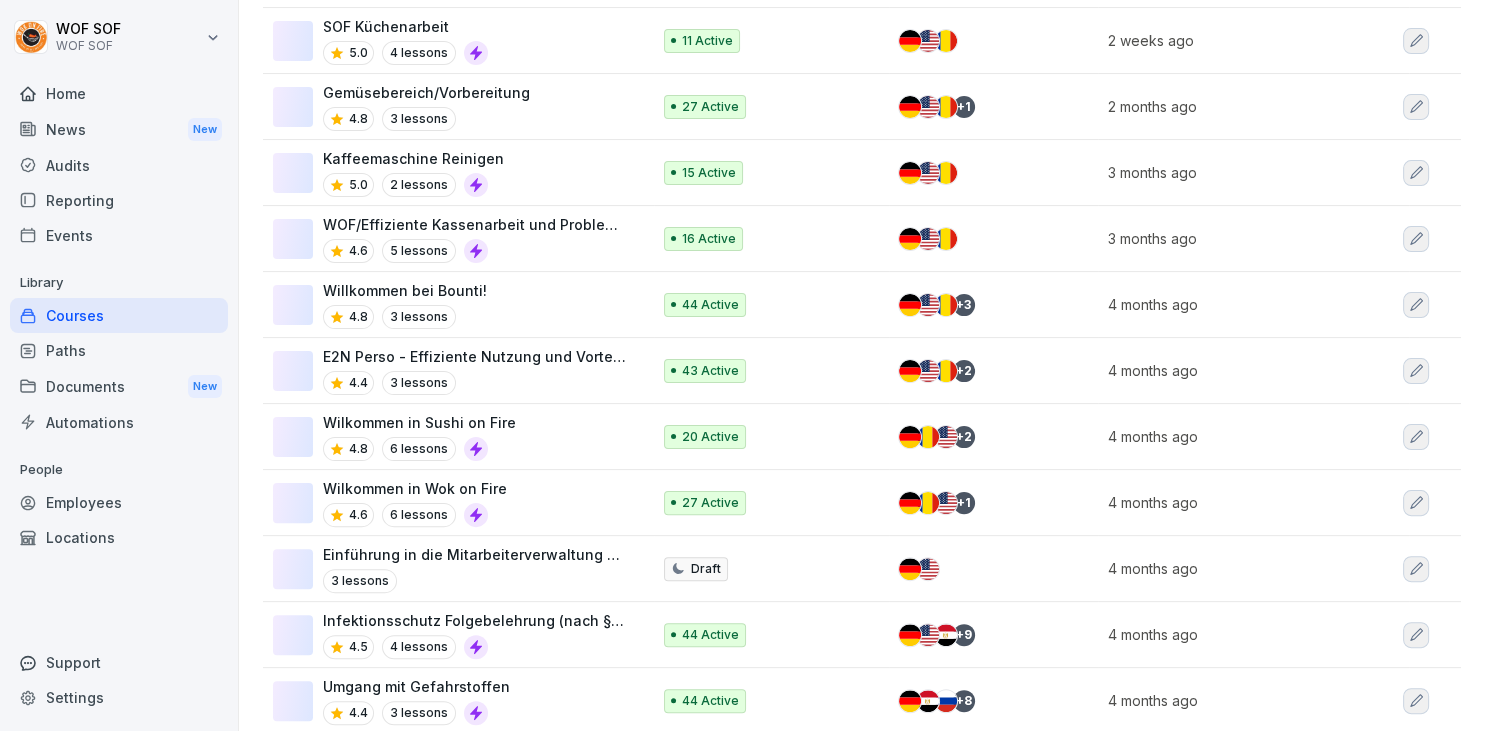 scroll, scrollTop: 0, scrollLeft: 0, axis: both 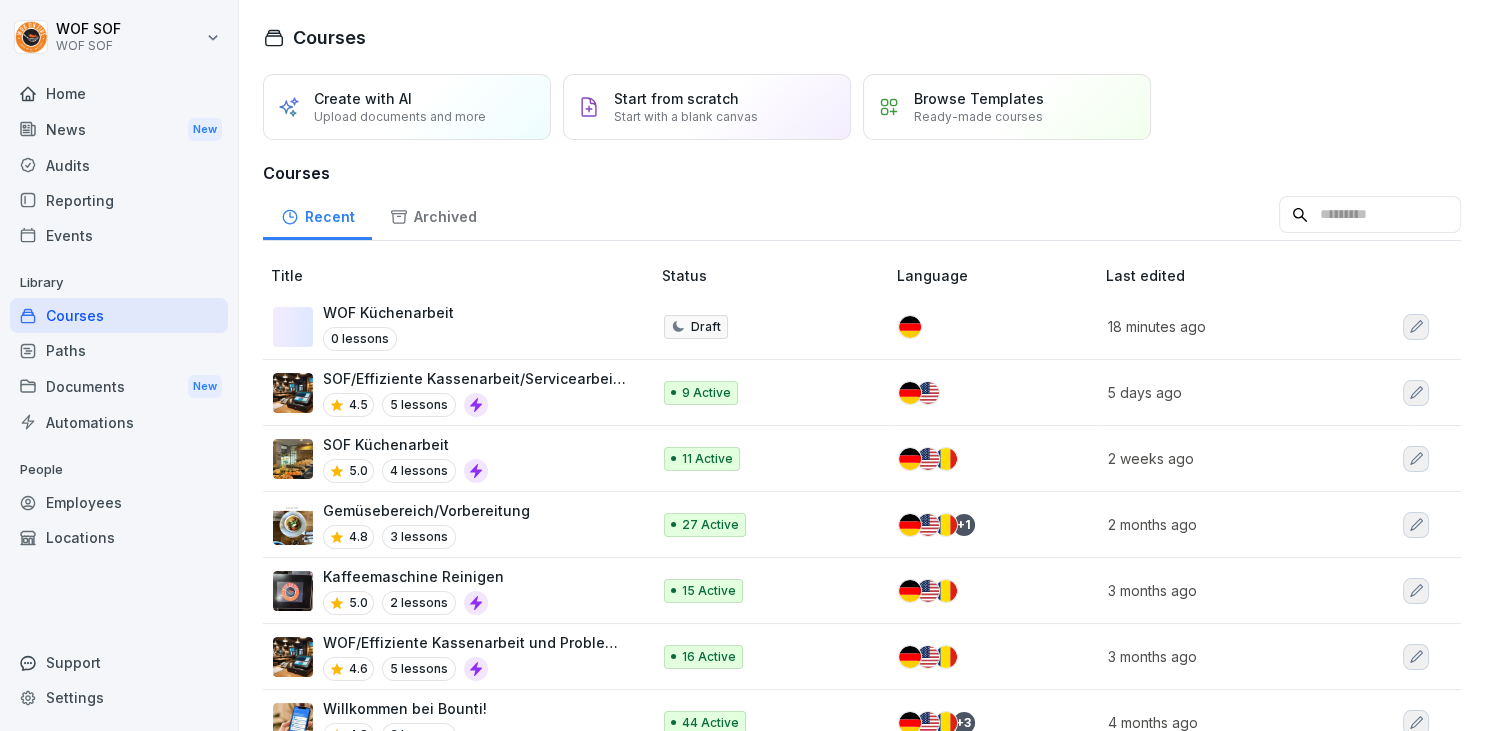 click on "Courses" at bounding box center (119, 315) 